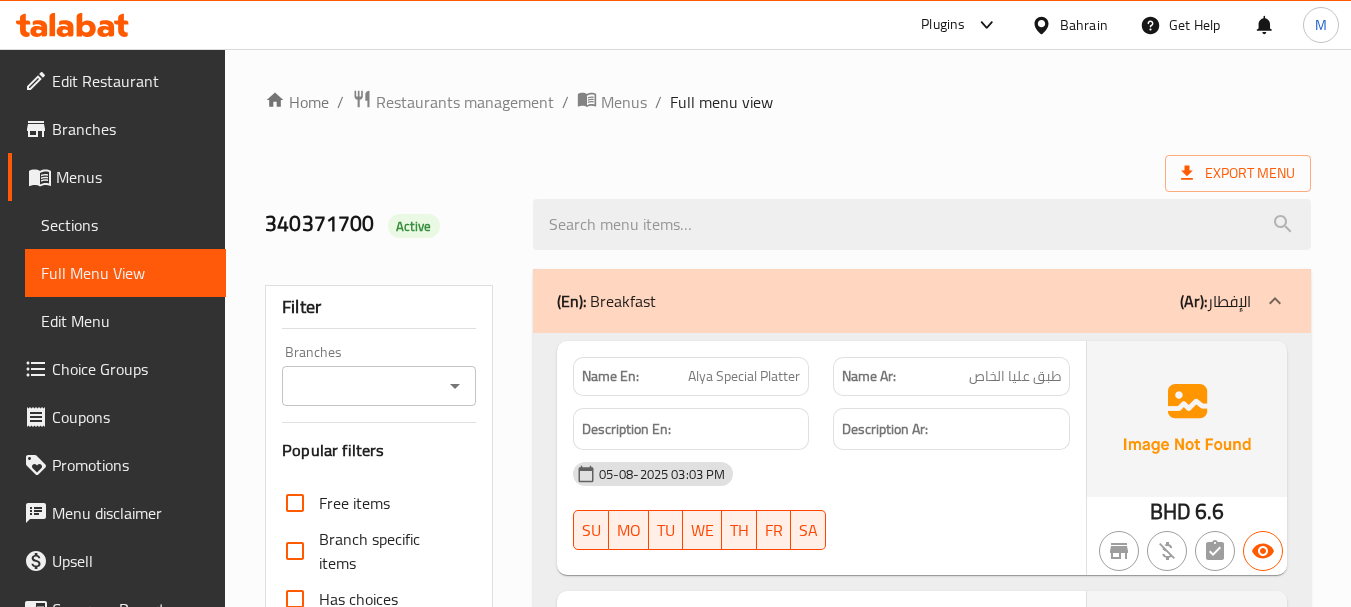 scroll, scrollTop: 9535, scrollLeft: 0, axis: vertical 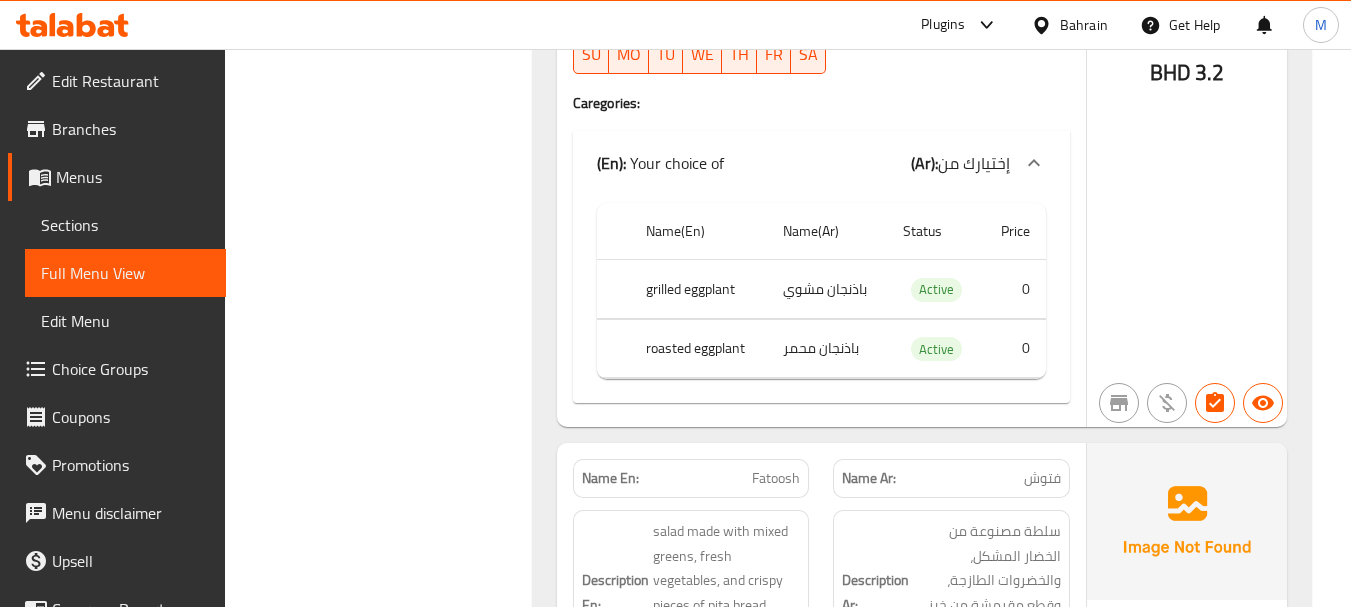 click at bounding box center [1045, 25] 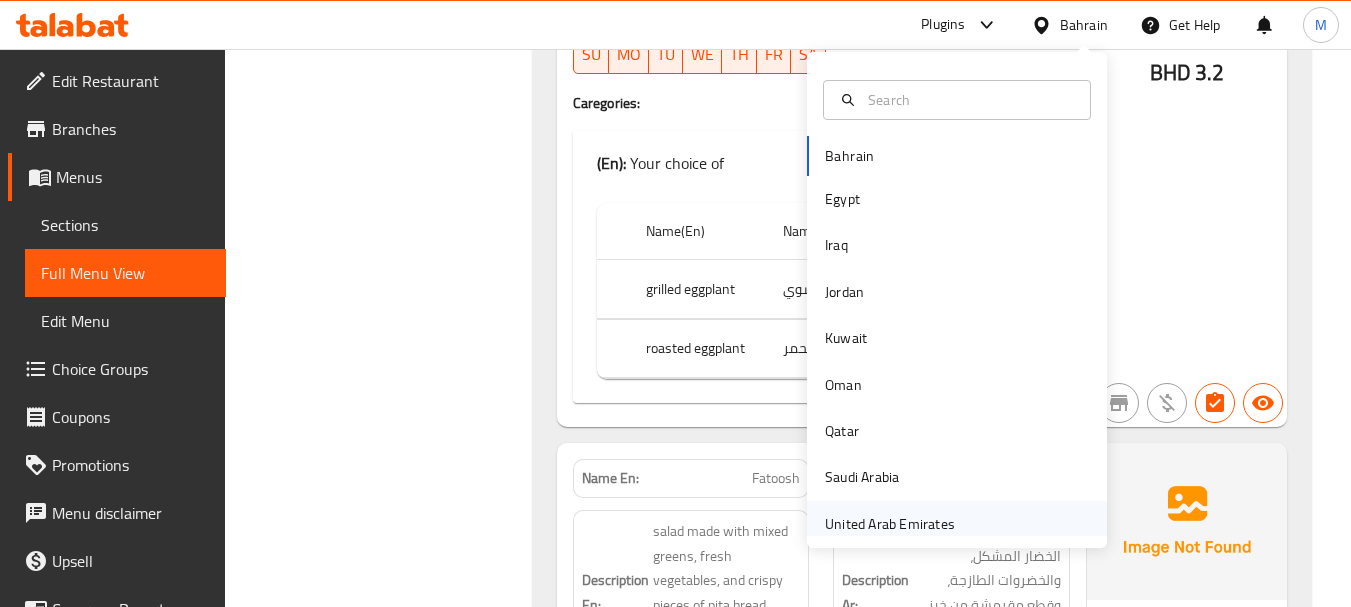 click on "United Arab Emirates" at bounding box center (890, 524) 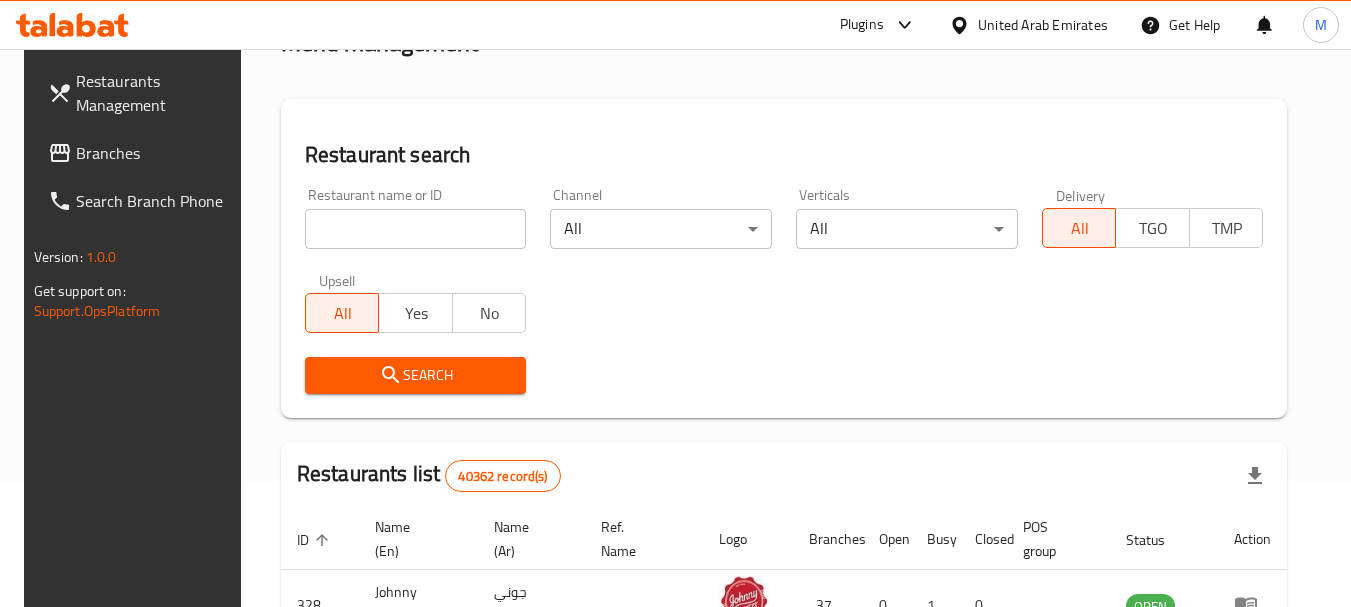 scroll, scrollTop: 0, scrollLeft: 0, axis: both 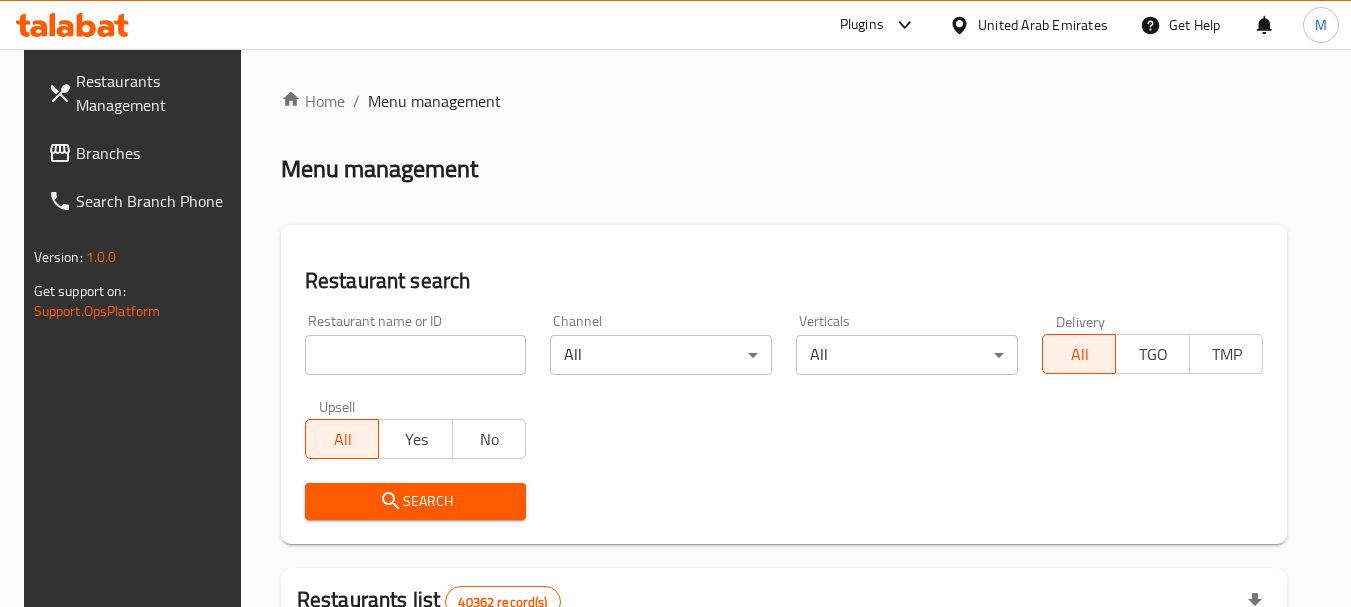 click at bounding box center (416, 355) 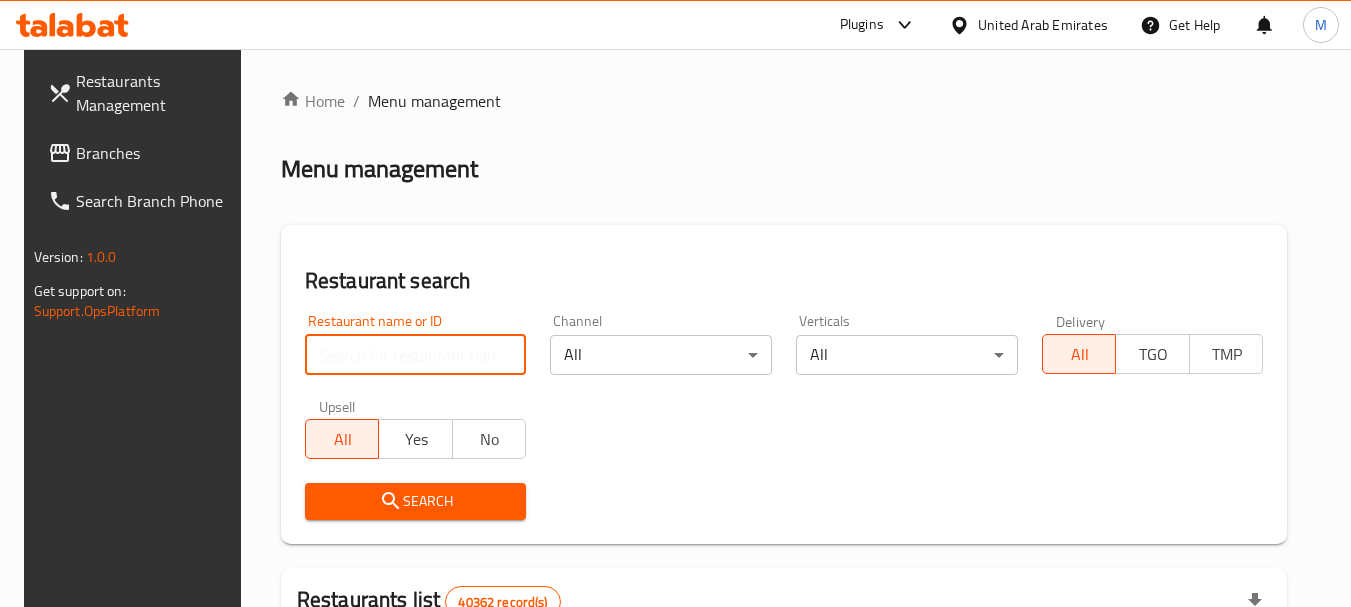paste on "SIMULI LAKE RESTAURANT" 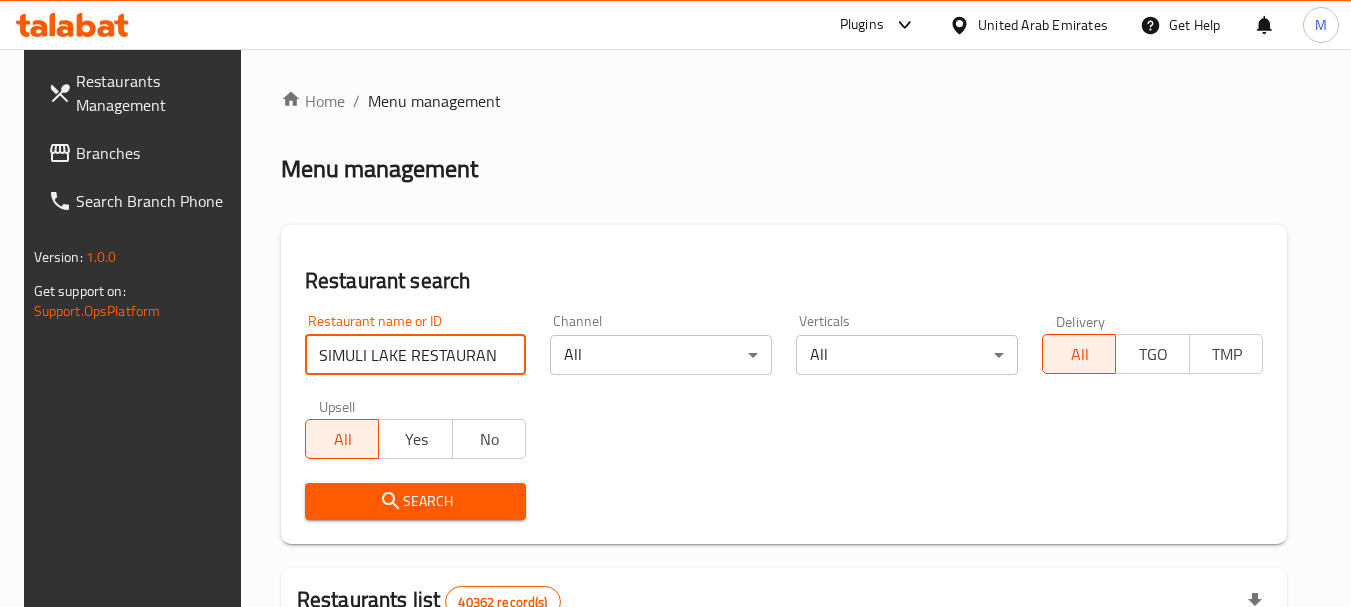 type on "SIMULI LAKE RESTAURANT" 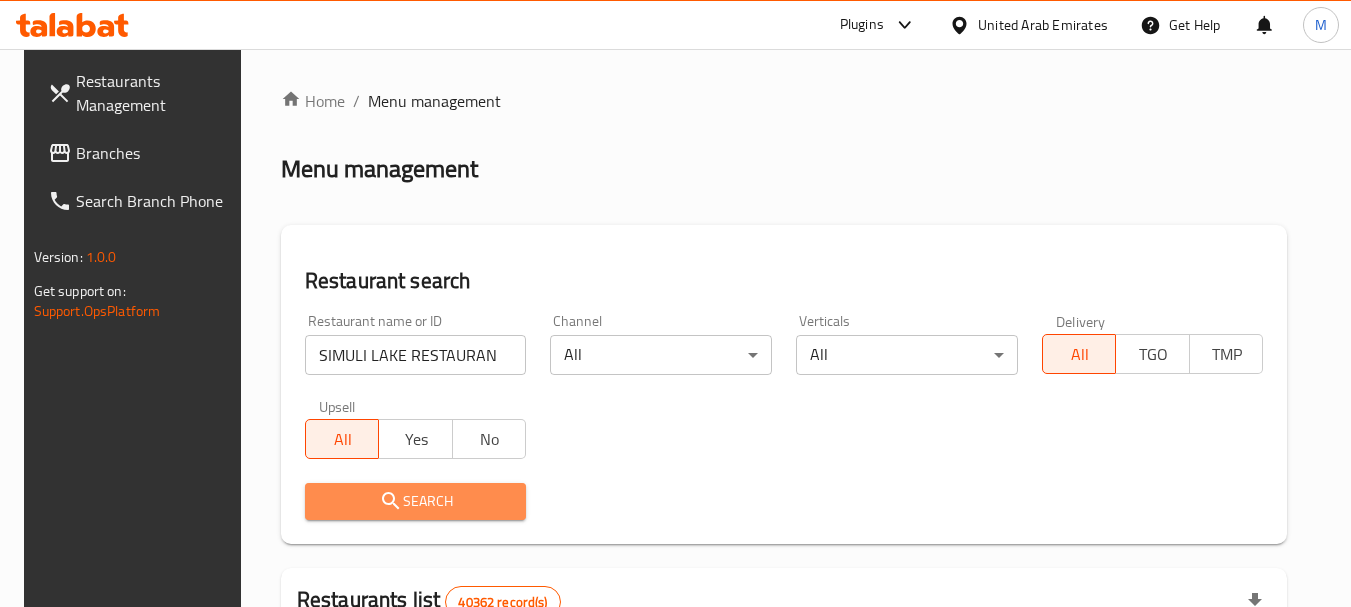 click 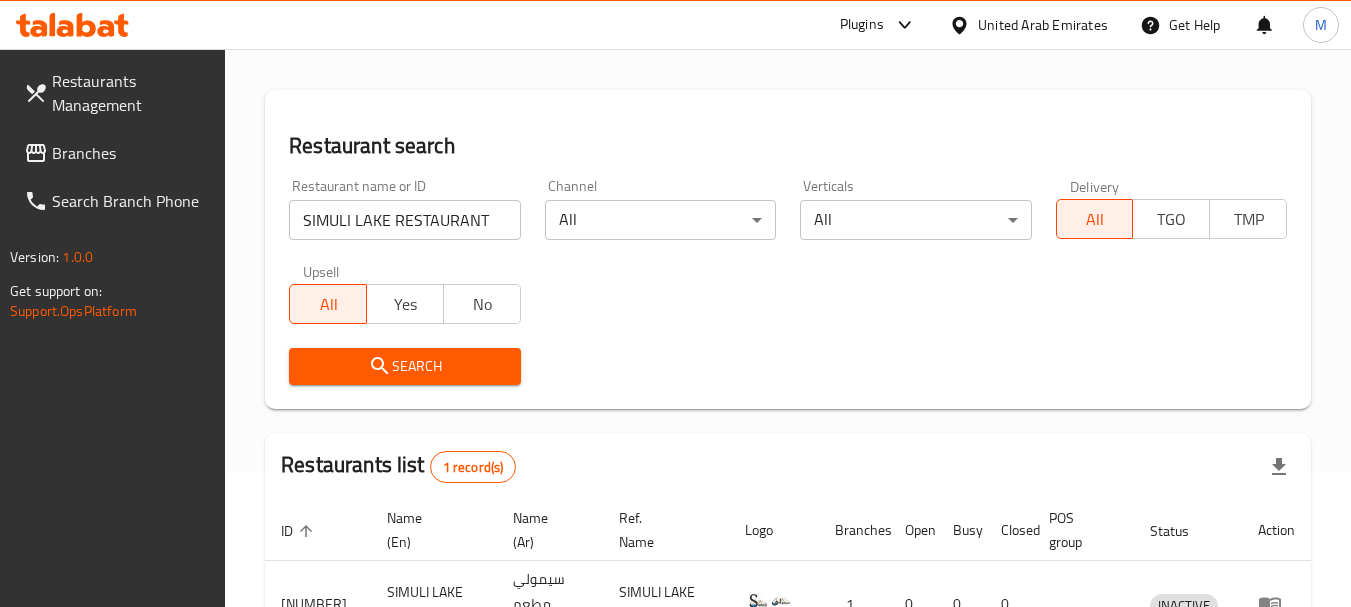 scroll, scrollTop: 285, scrollLeft: 0, axis: vertical 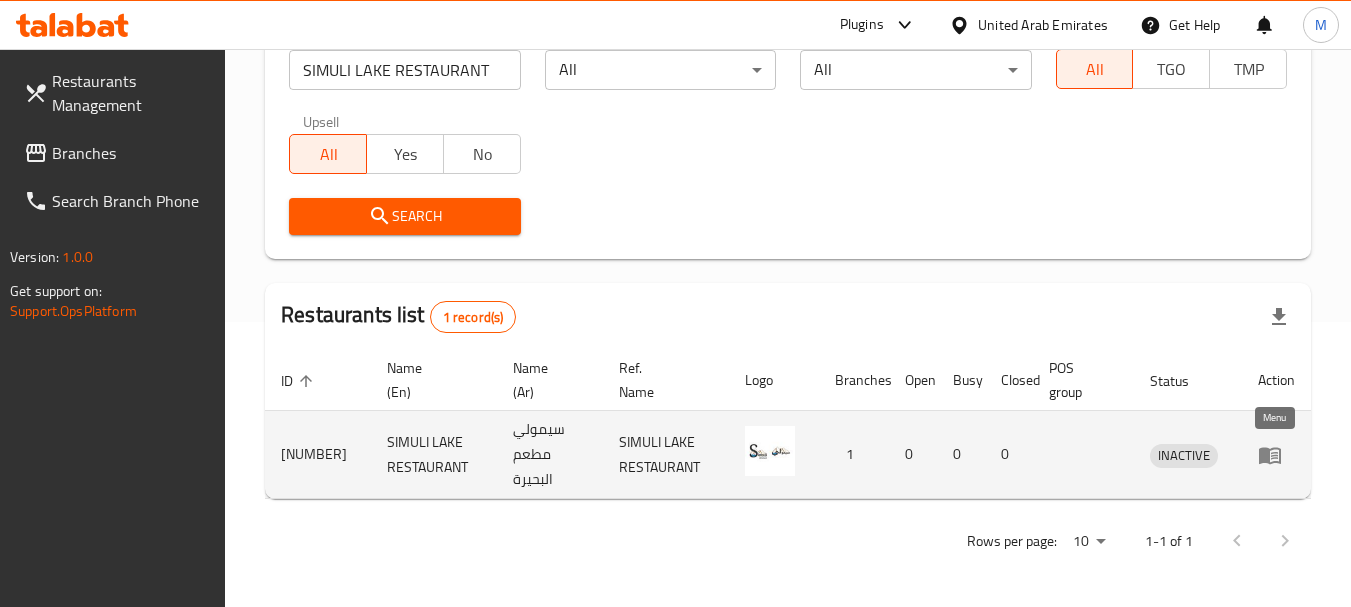 click 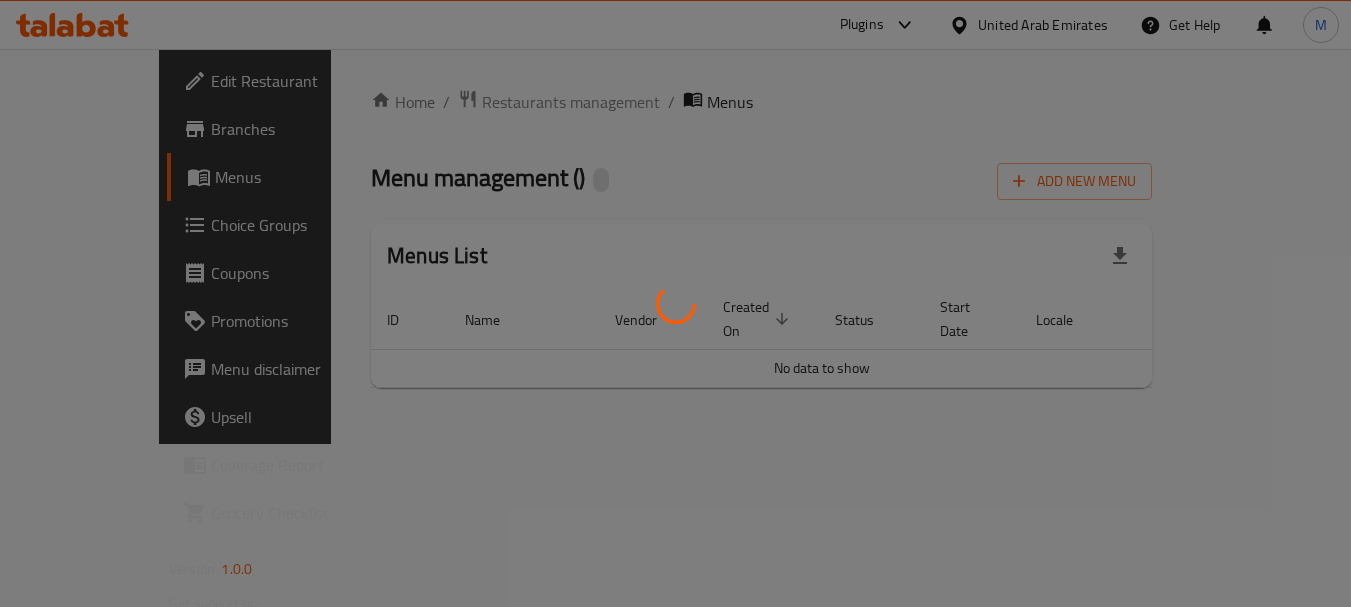 scroll, scrollTop: 0, scrollLeft: 0, axis: both 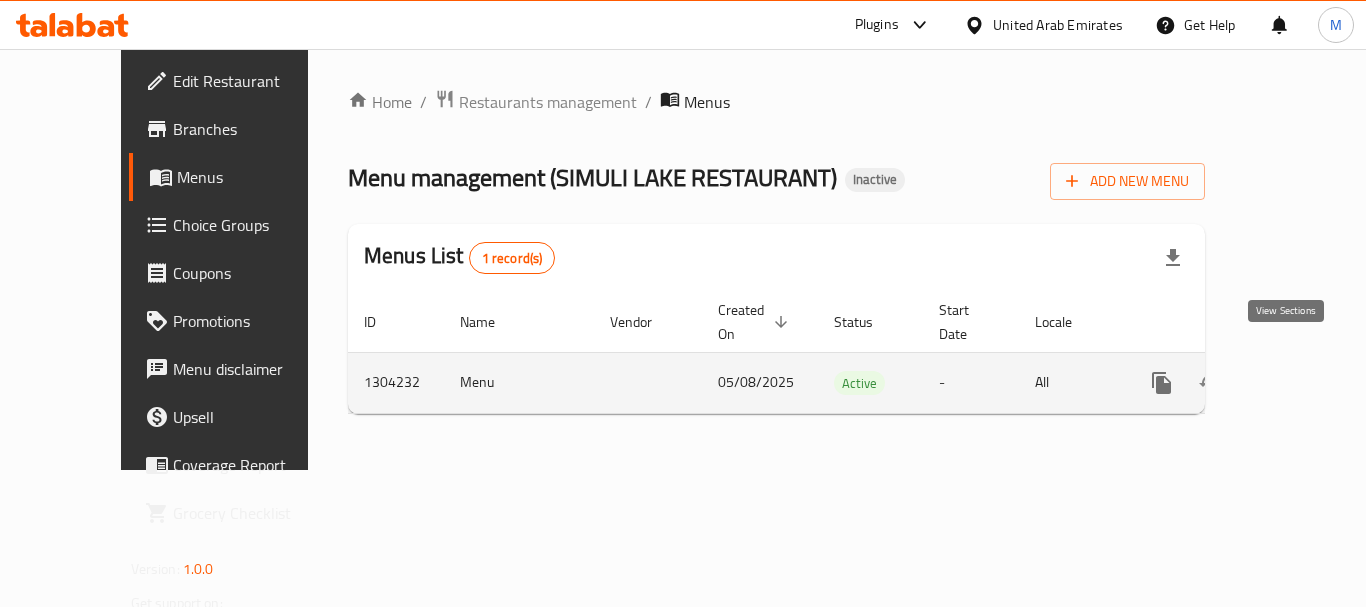click 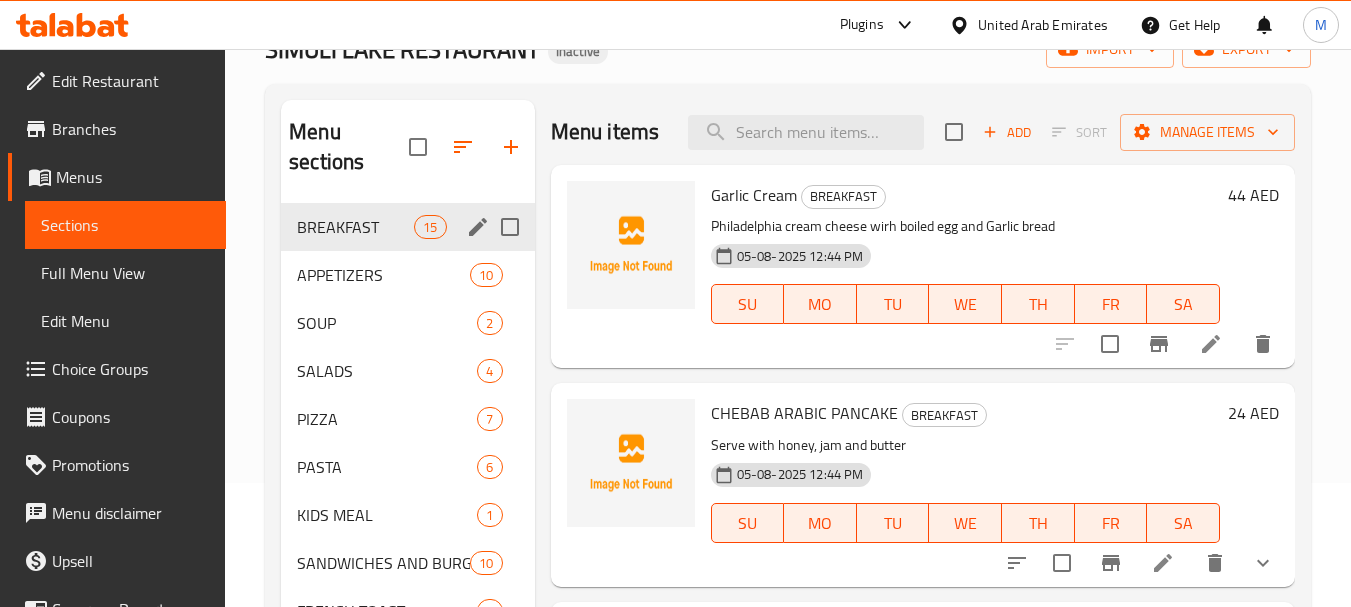 scroll, scrollTop: 200, scrollLeft: 0, axis: vertical 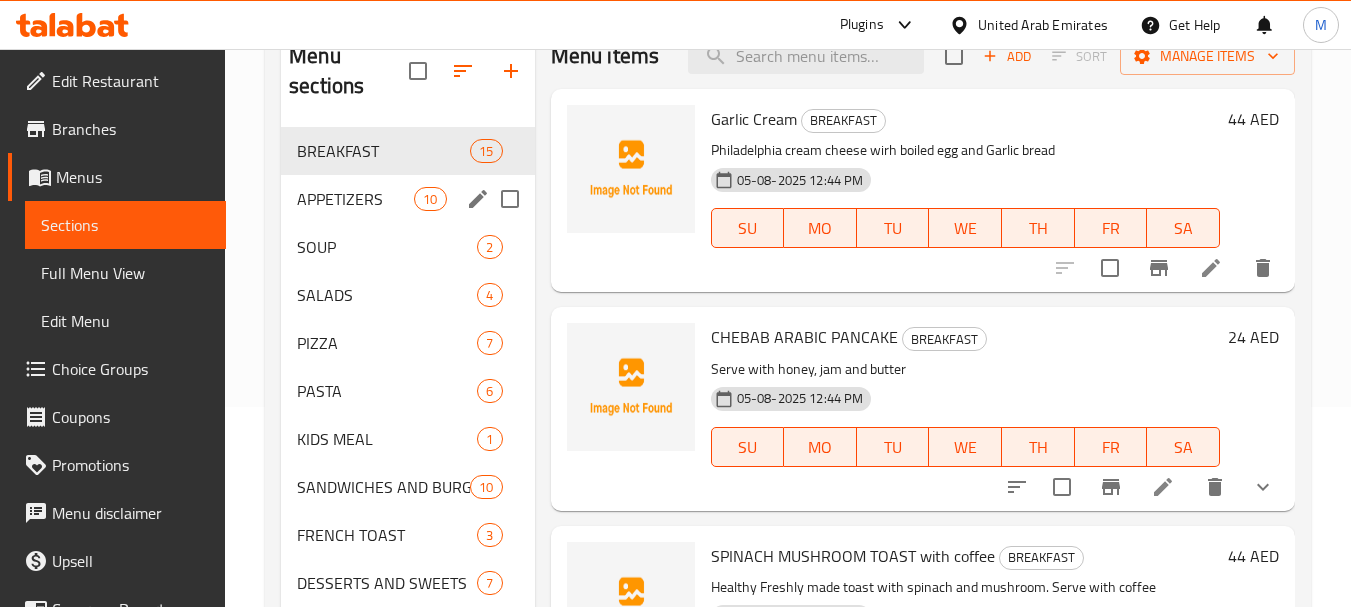 click on "APPETIZERS 10" at bounding box center (407, 199) 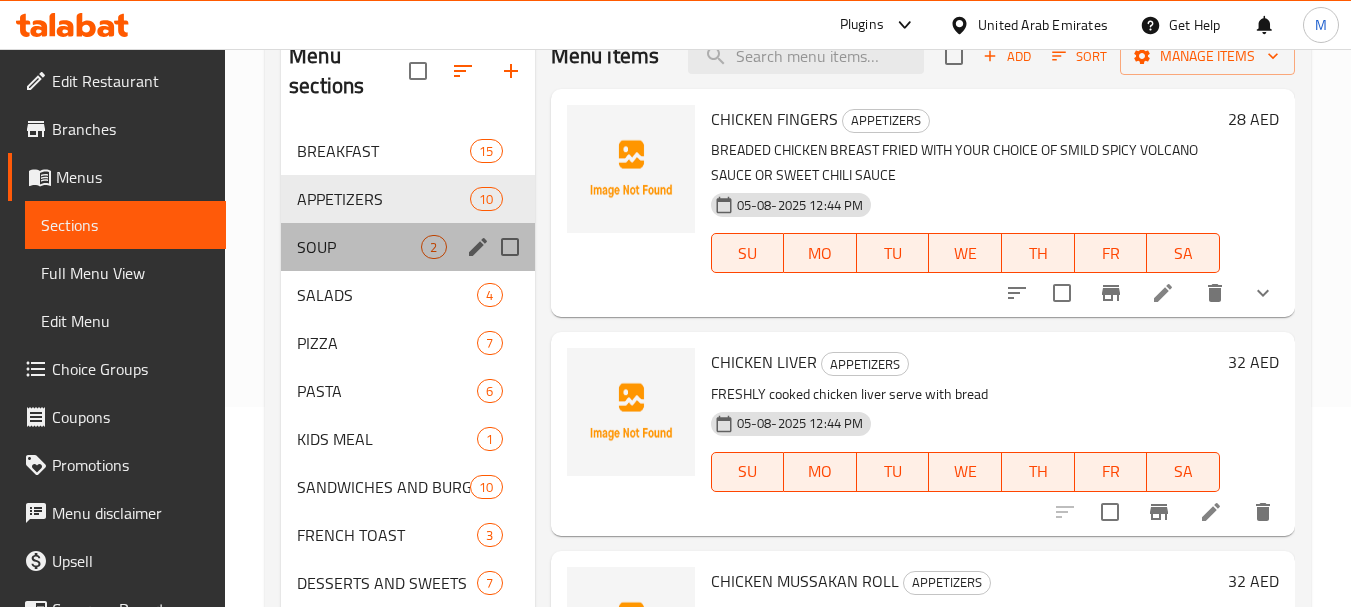 click on "SOUP 2" at bounding box center [407, 247] 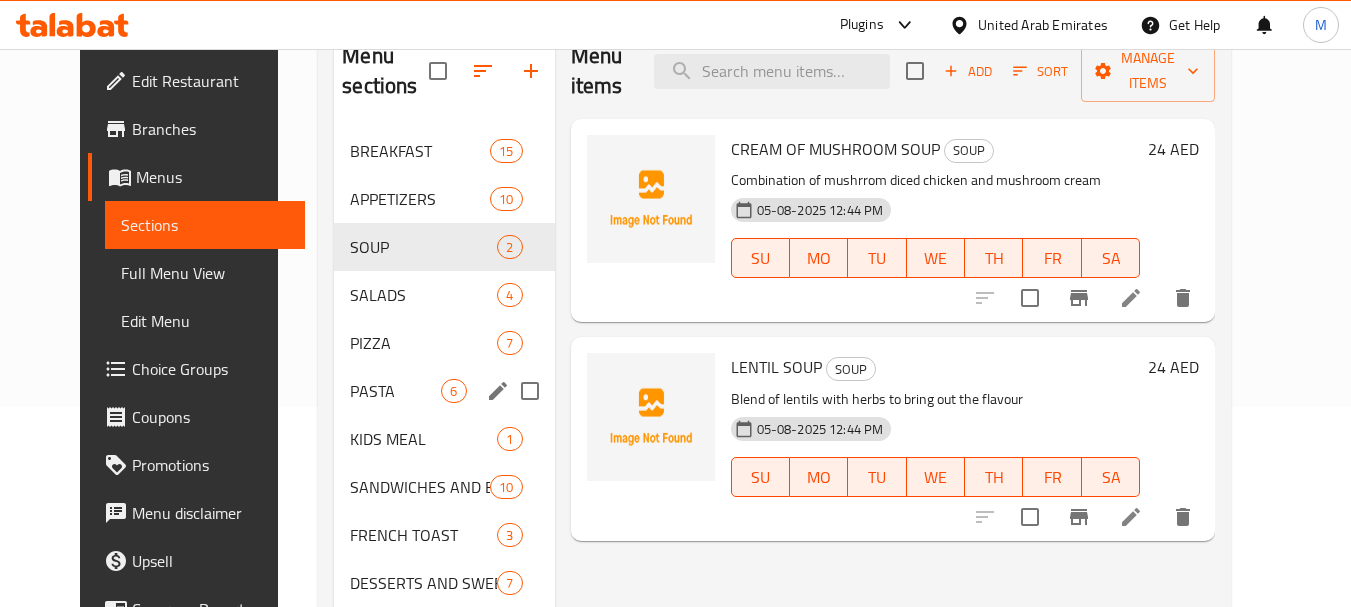 click on "PASTA 6" at bounding box center [444, 391] 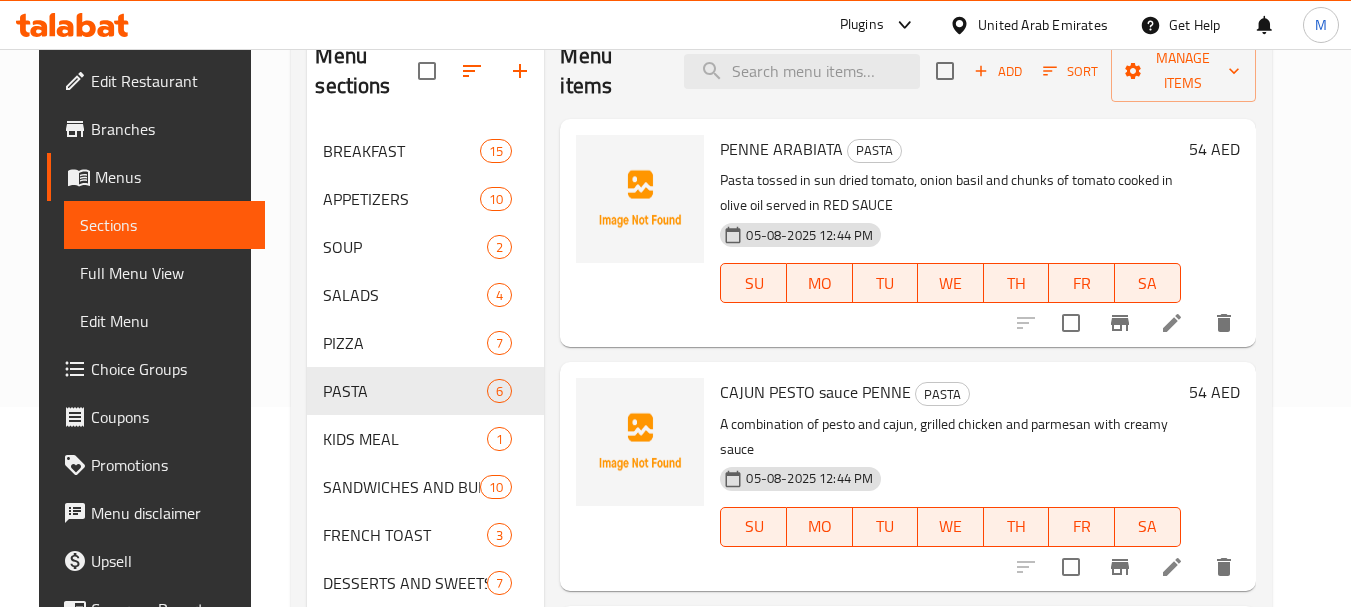 click on "United Arab Emirates" at bounding box center (1043, 25) 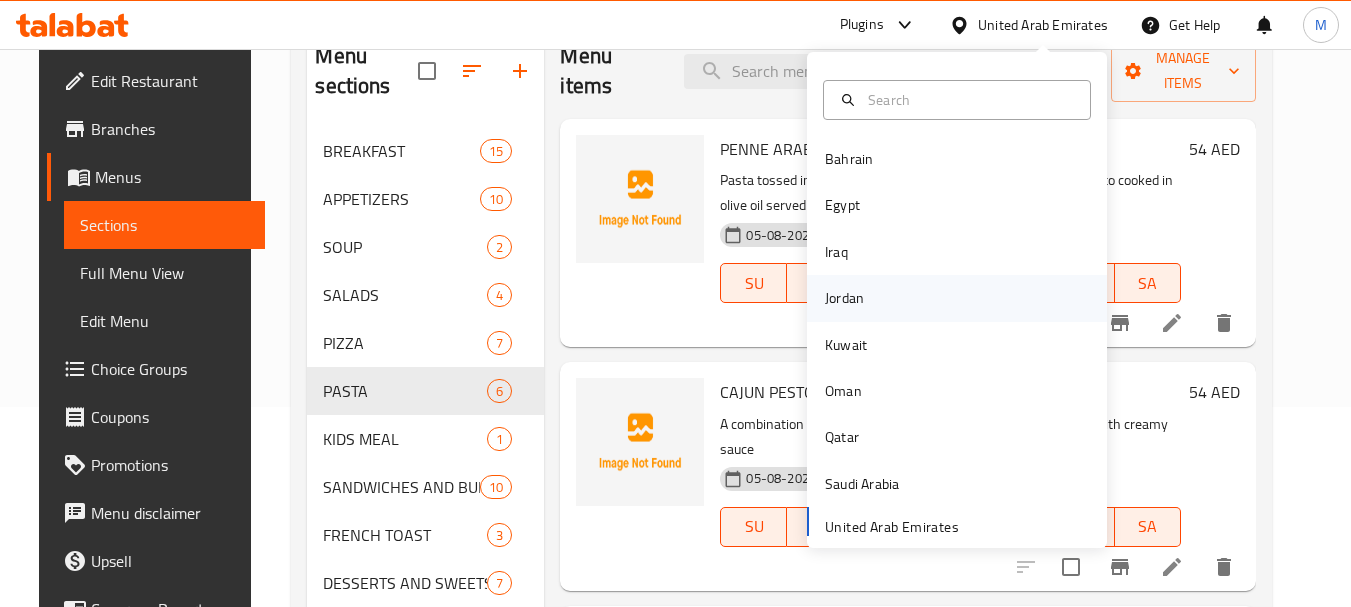 click on "Jordan" at bounding box center (844, 298) 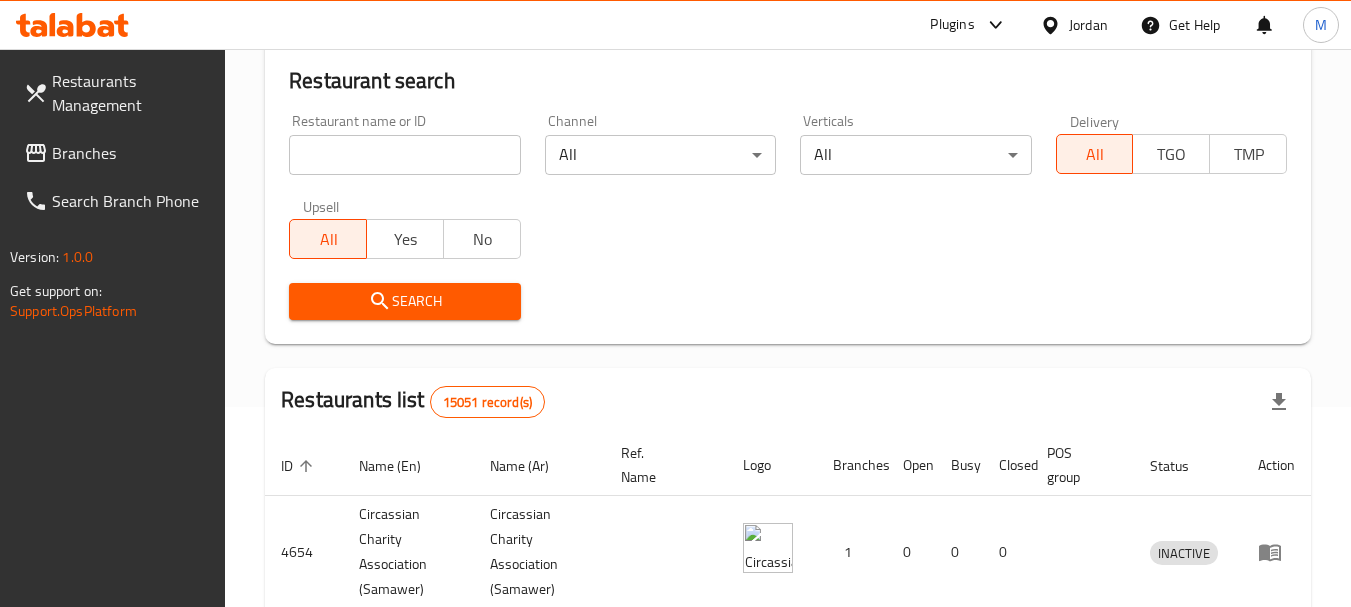 click at bounding box center [404, 155] 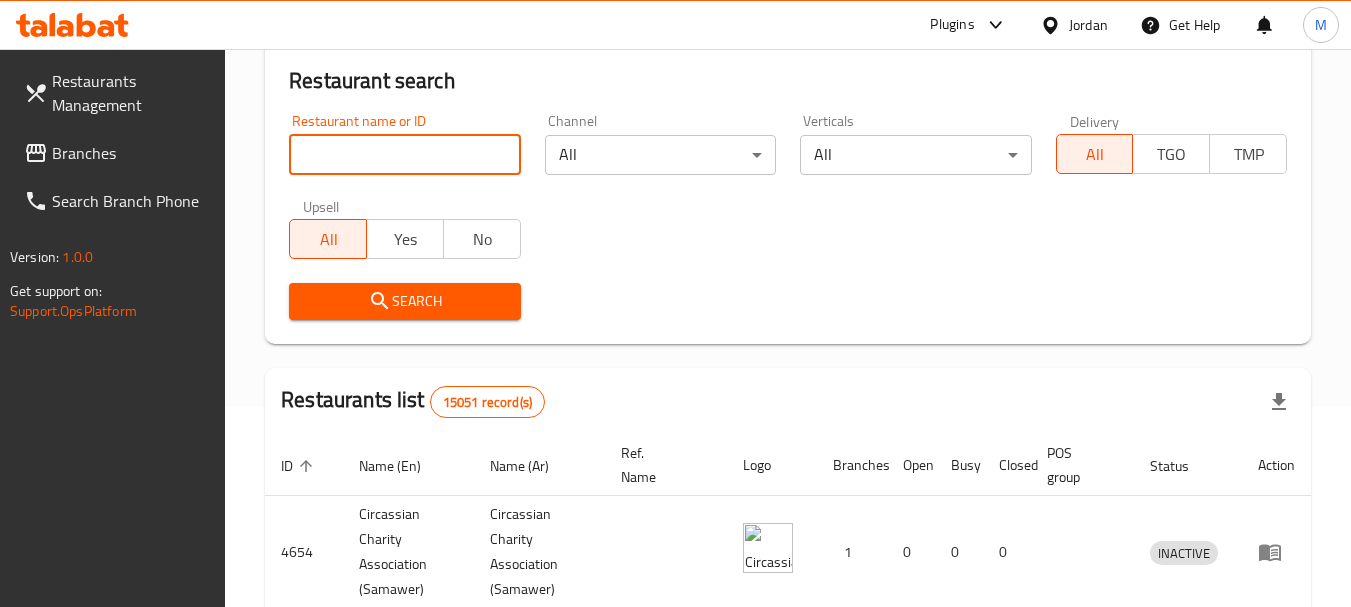 paste on "بوكس سناك" 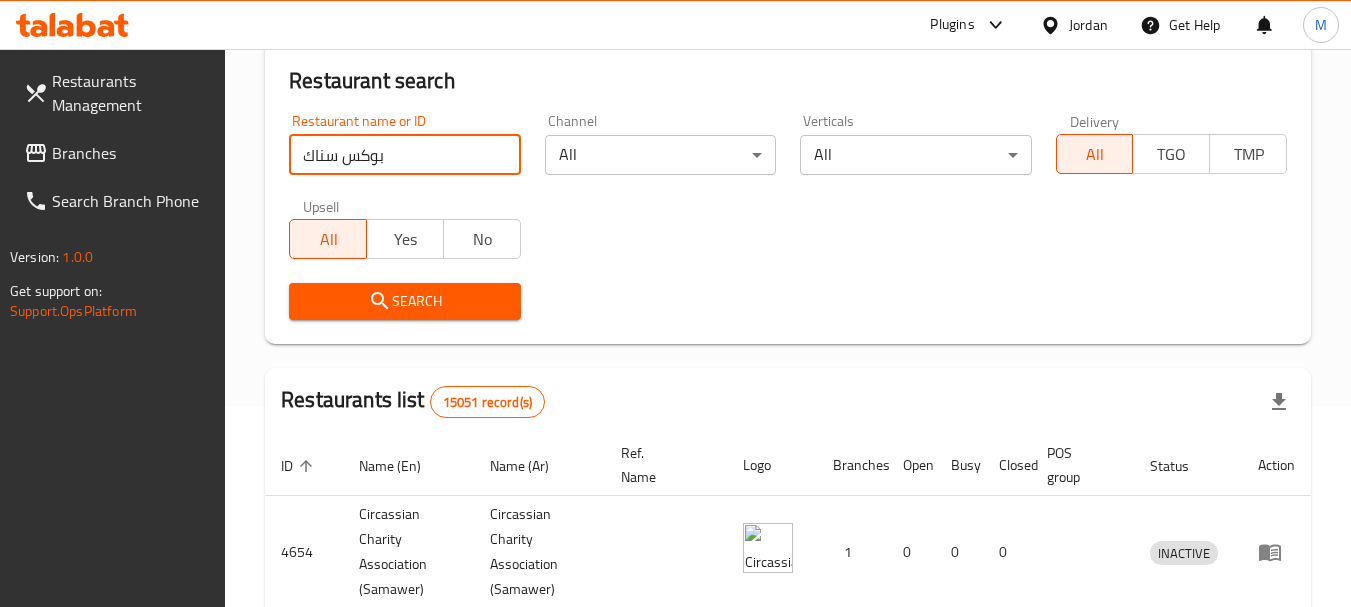 type on "بوكس سناك" 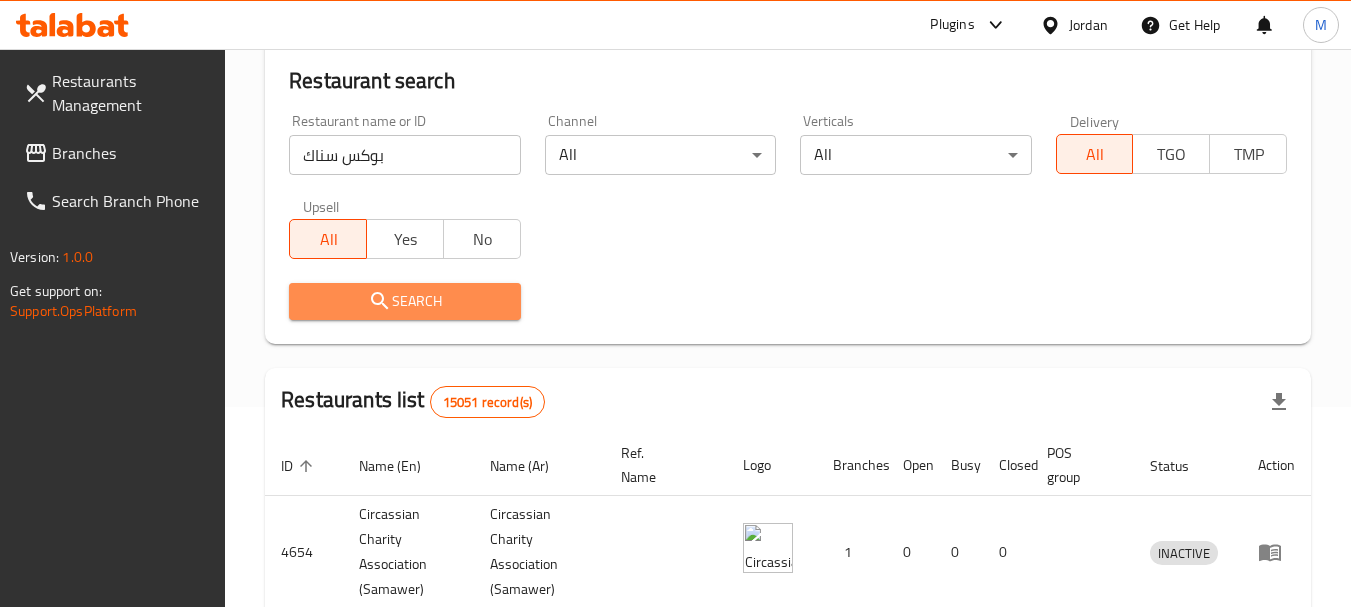 click 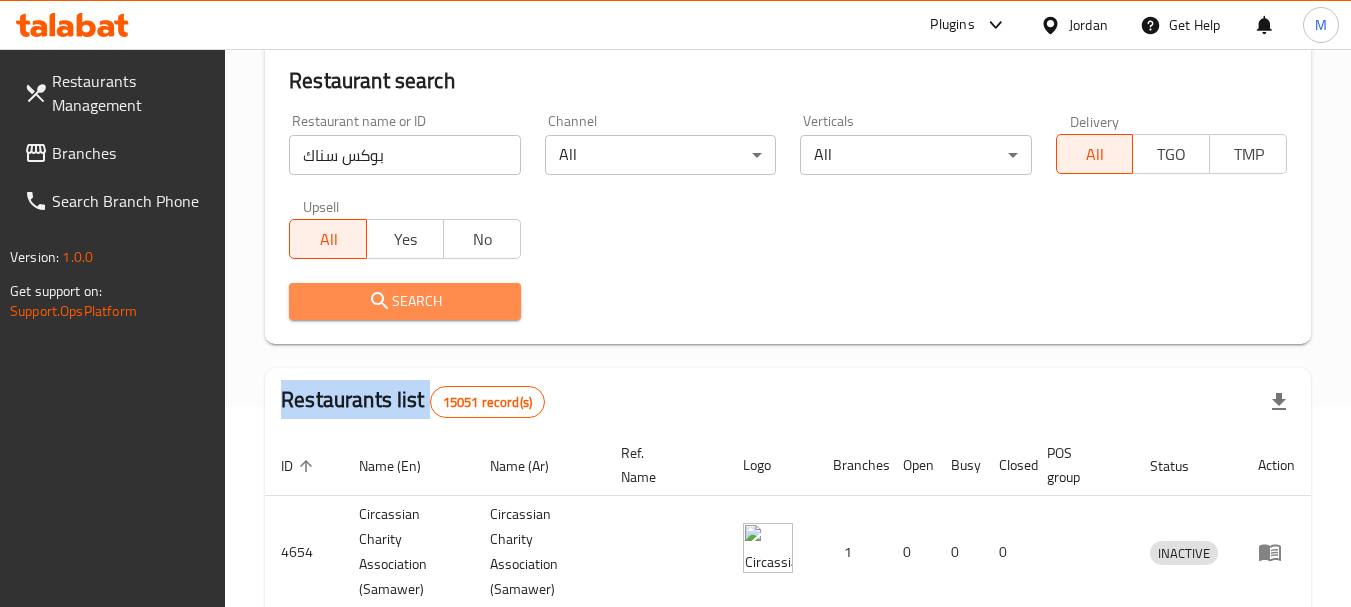 click at bounding box center [675, 303] 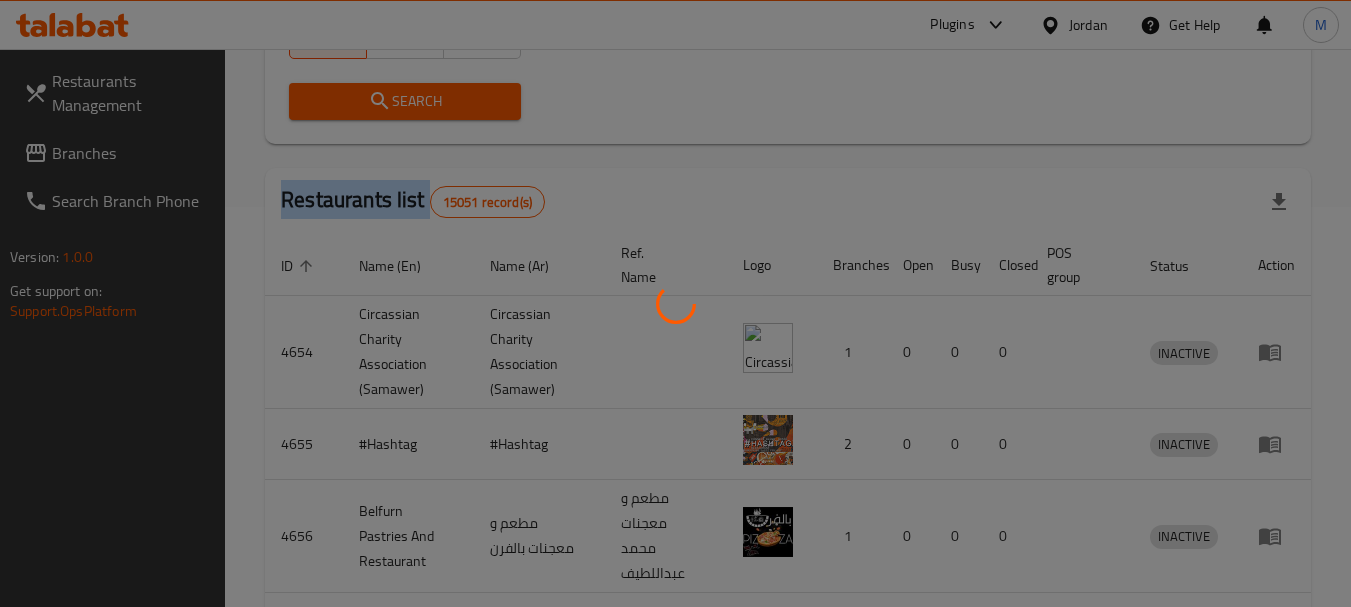 scroll, scrollTop: 268, scrollLeft: 0, axis: vertical 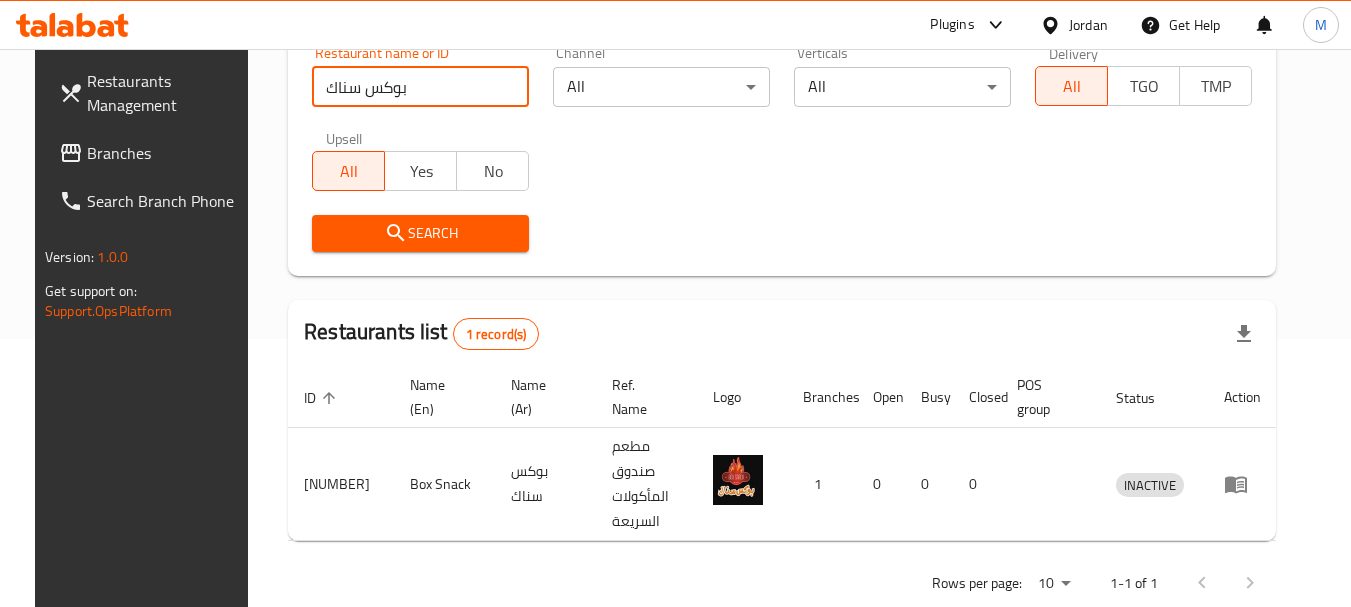 click on "بوكس سناك" at bounding box center [420, 87] 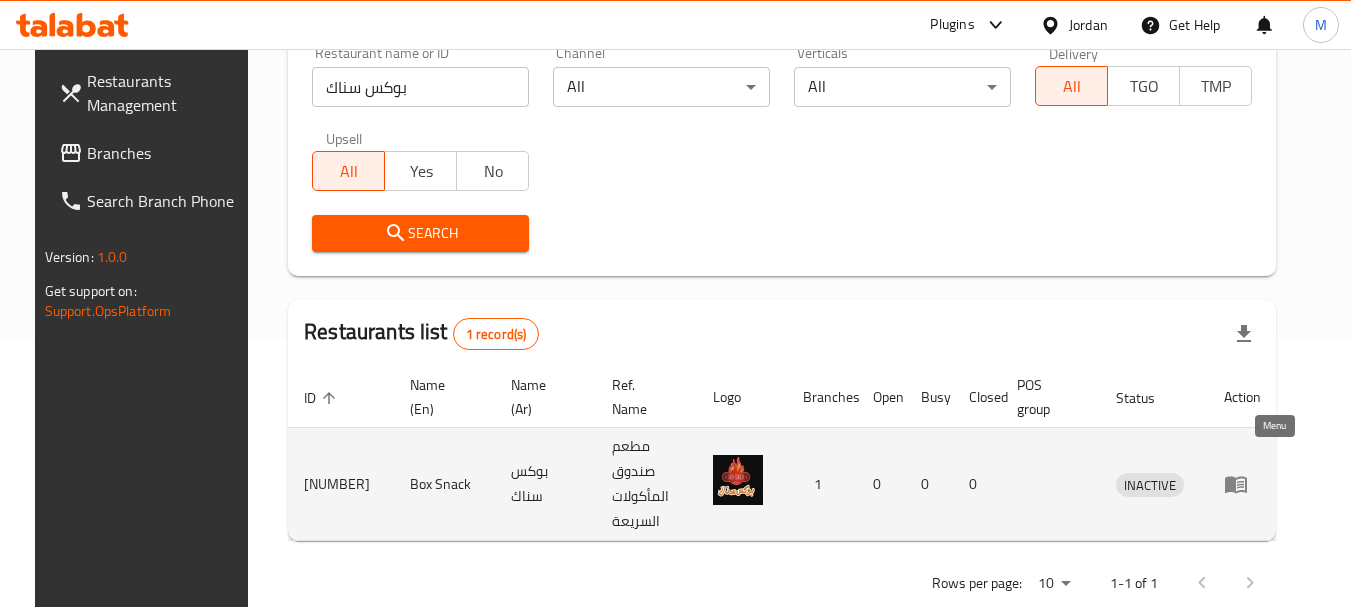 click 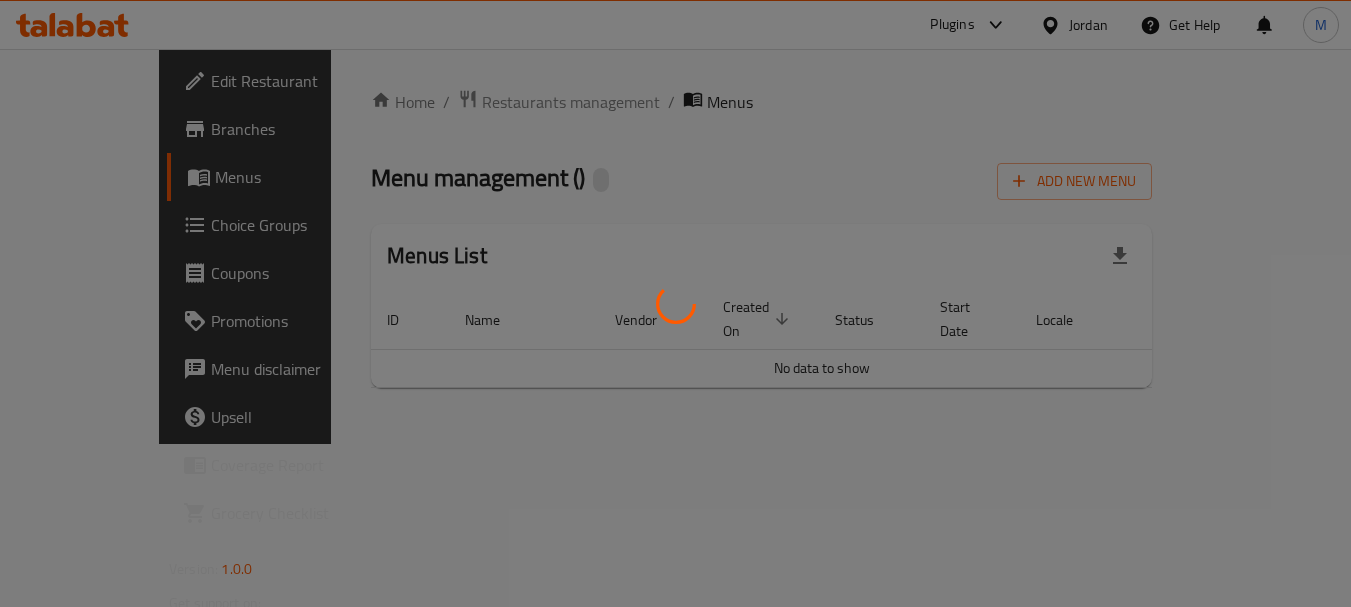 scroll, scrollTop: 0, scrollLeft: 0, axis: both 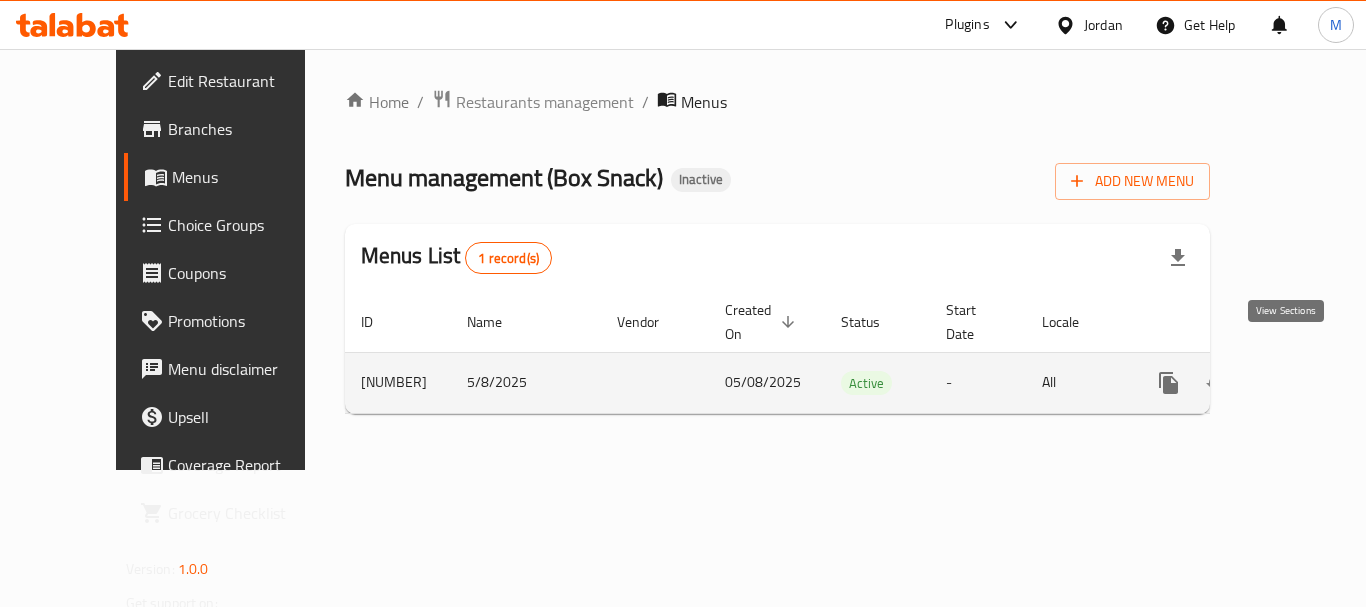 click 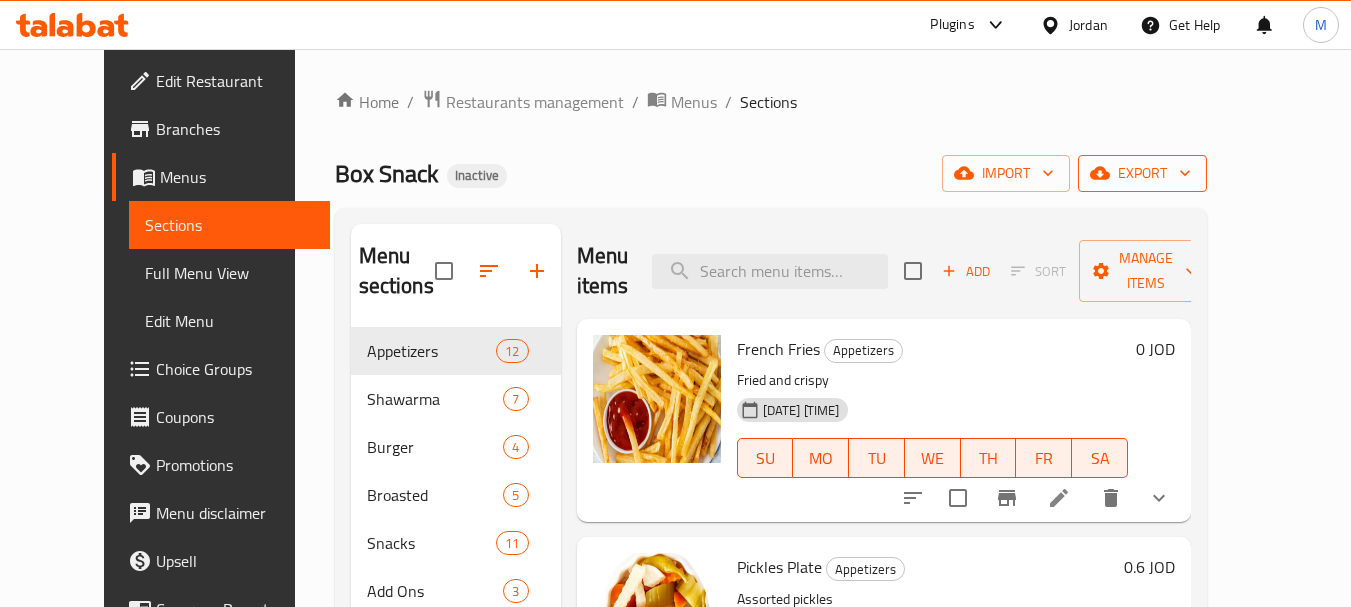 click 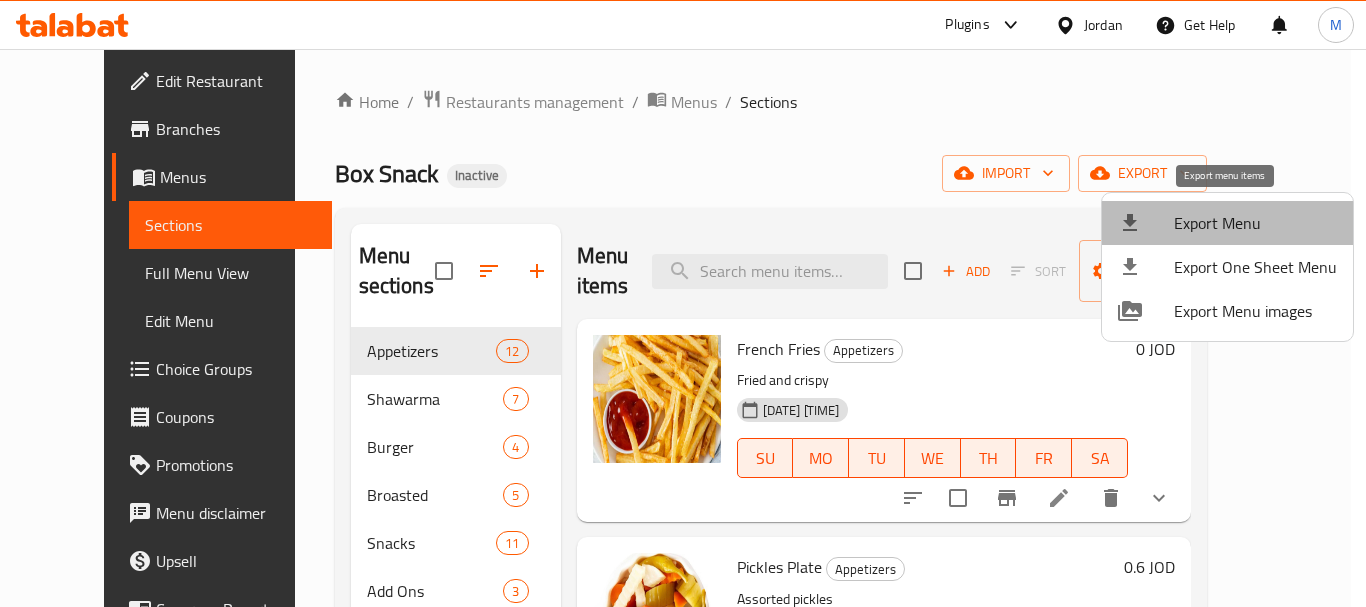 click on "Export Menu" at bounding box center [1255, 223] 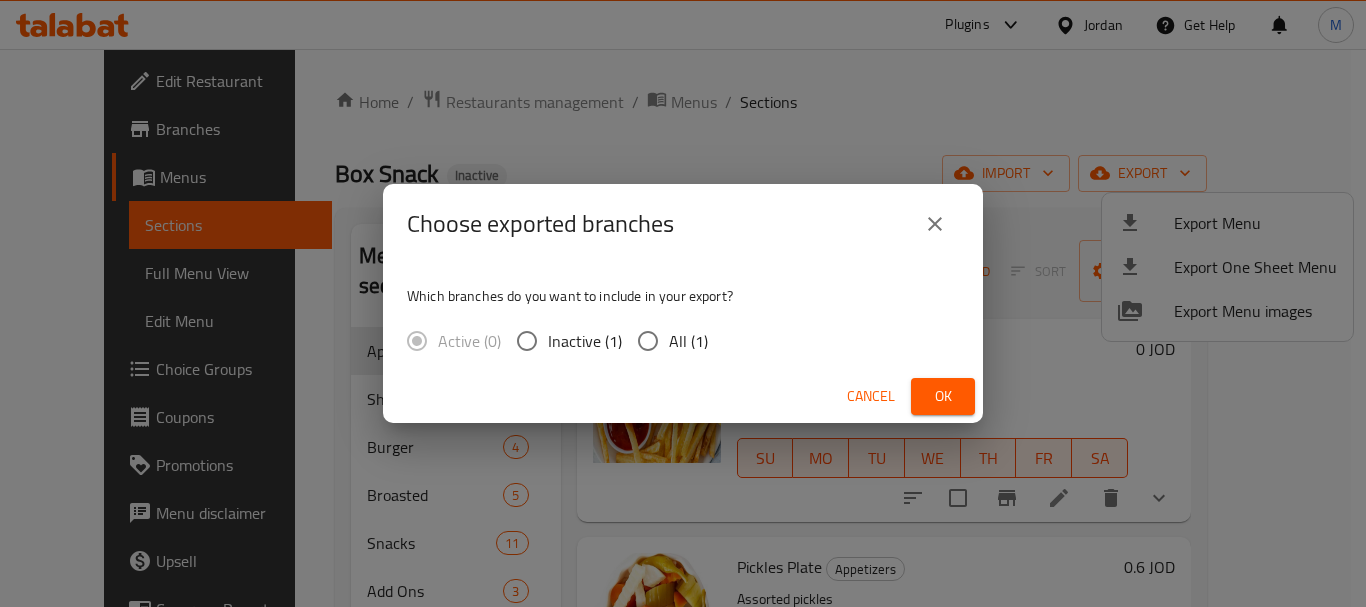 click on "All (1)" at bounding box center [688, 341] 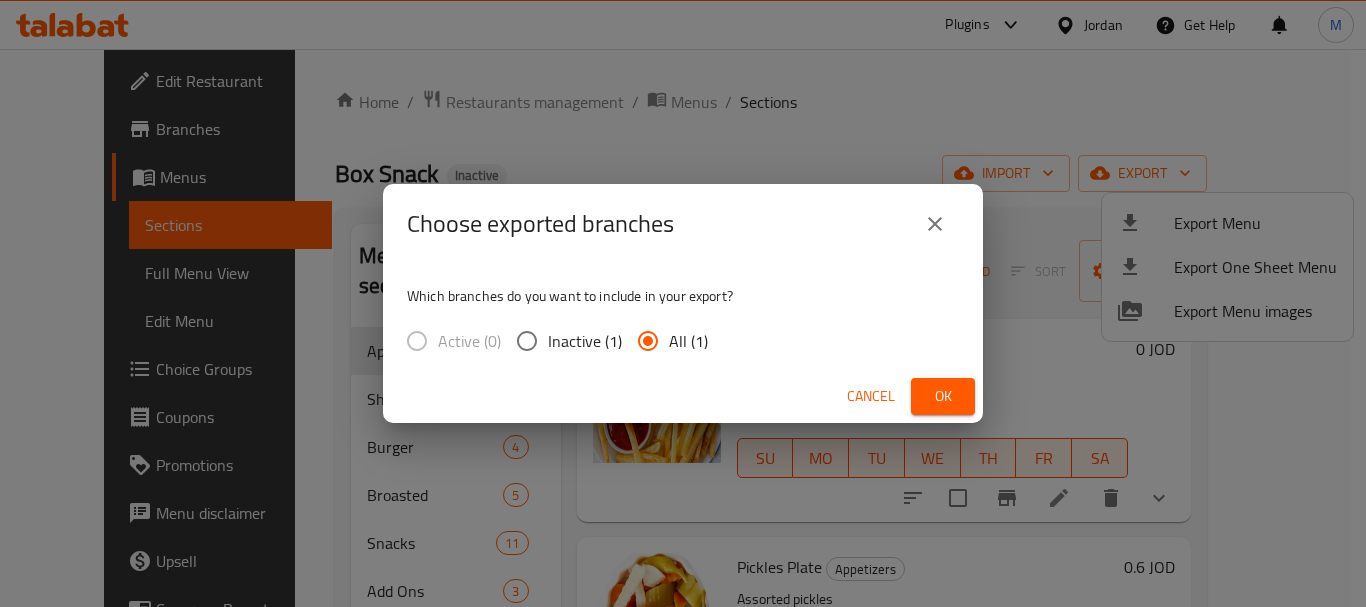 drag, startPoint x: 940, startPoint y: 389, endPoint x: 817, endPoint y: 503, distance: 167.7051 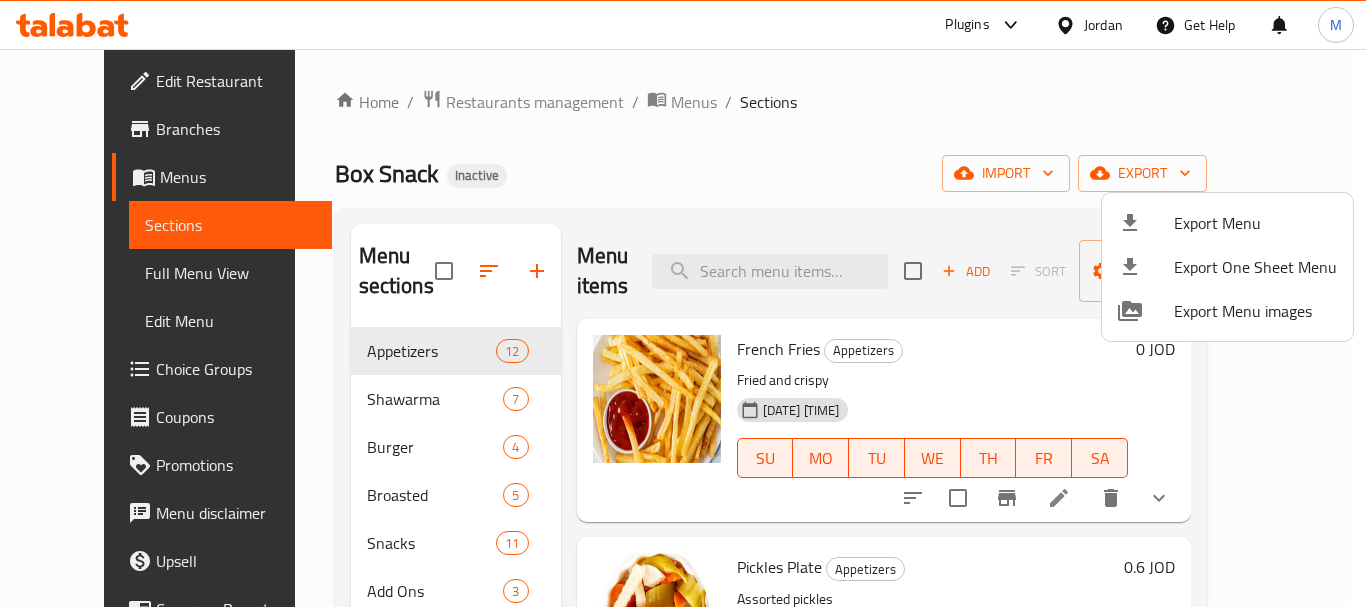 click at bounding box center (683, 303) 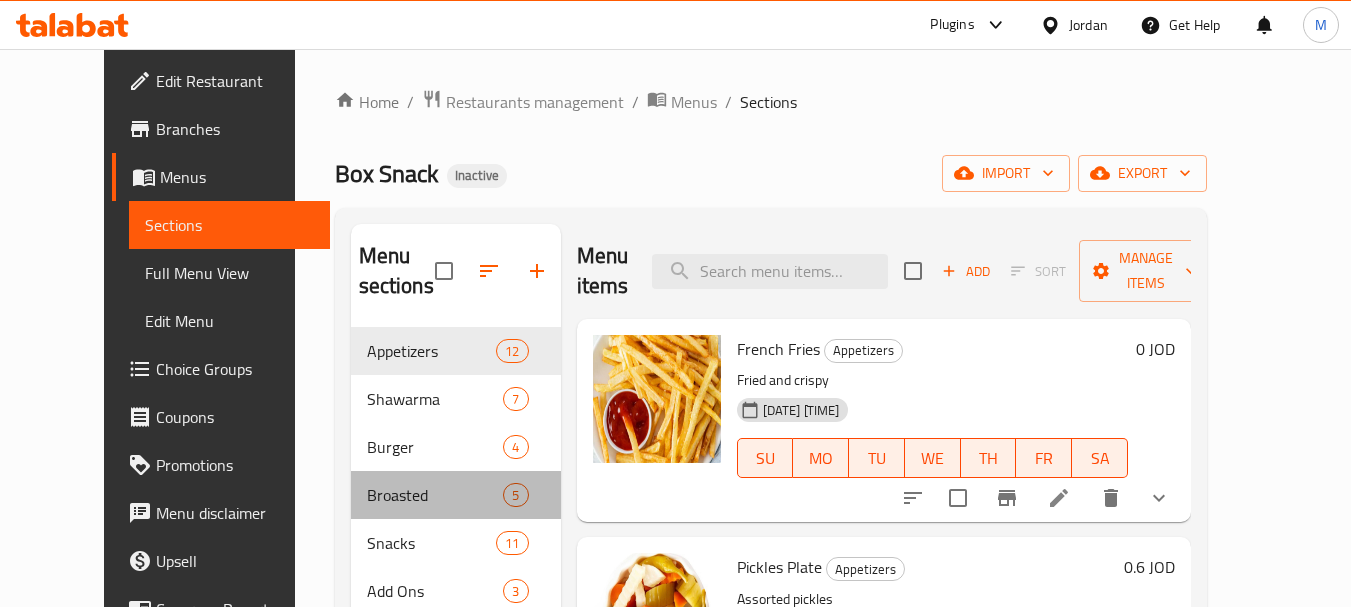 click on "Broasted" at bounding box center (435, 495) 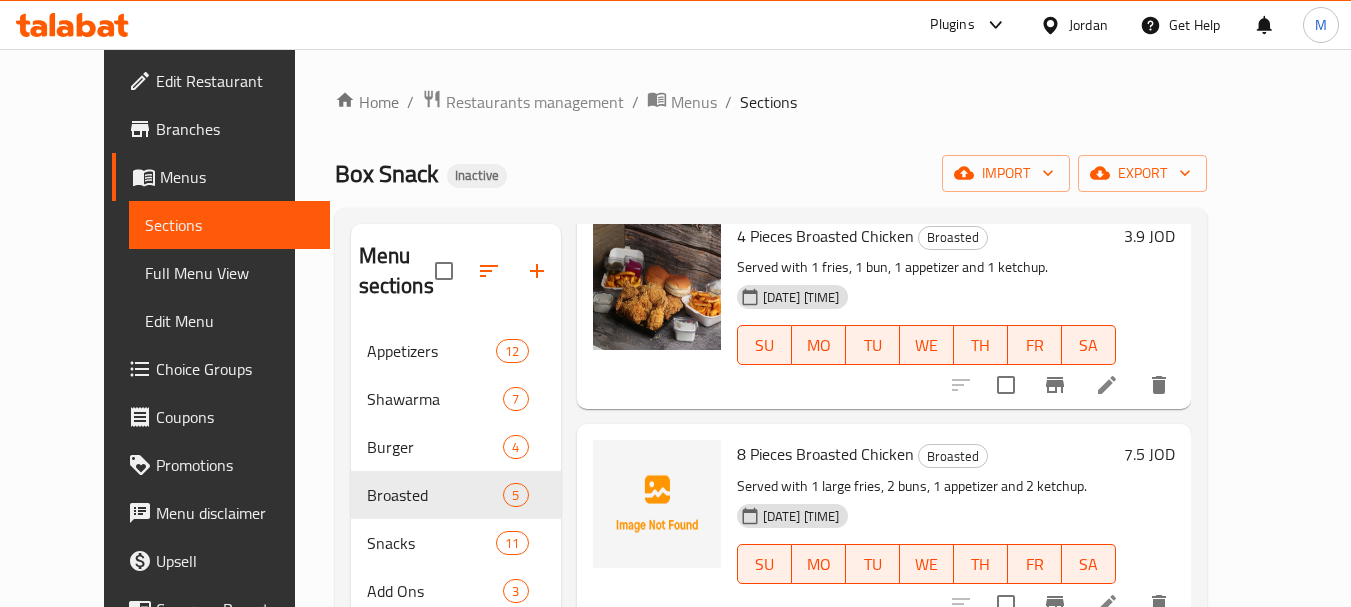 scroll, scrollTop: 200, scrollLeft: 0, axis: vertical 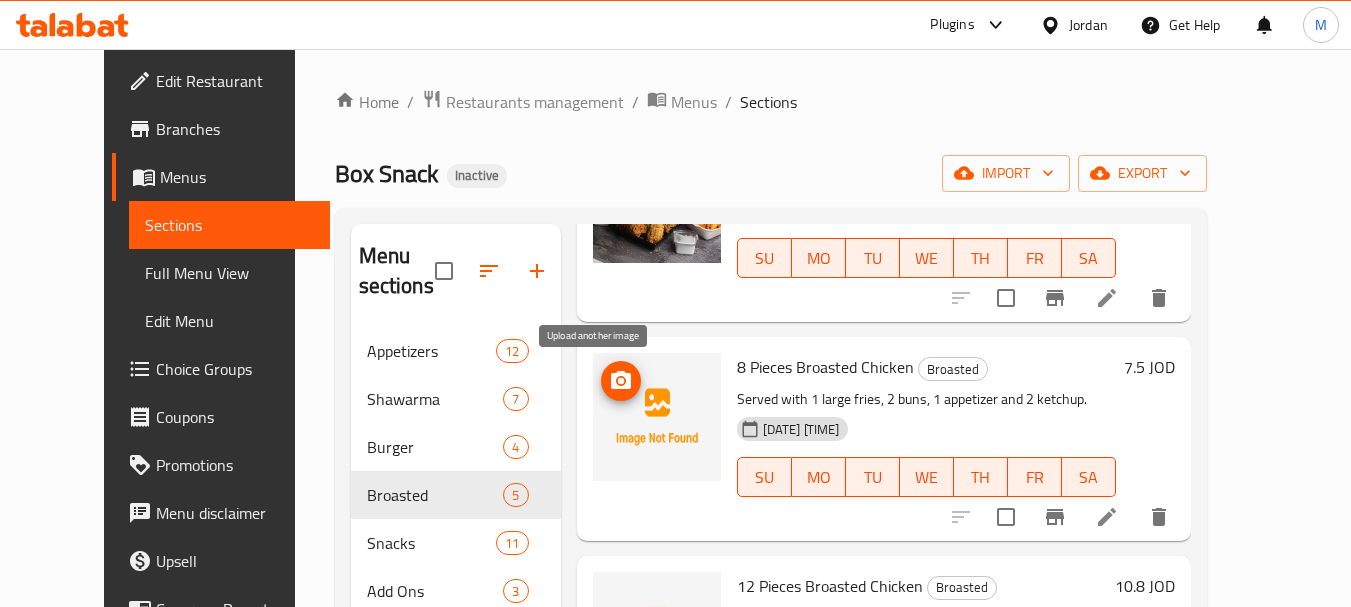 click 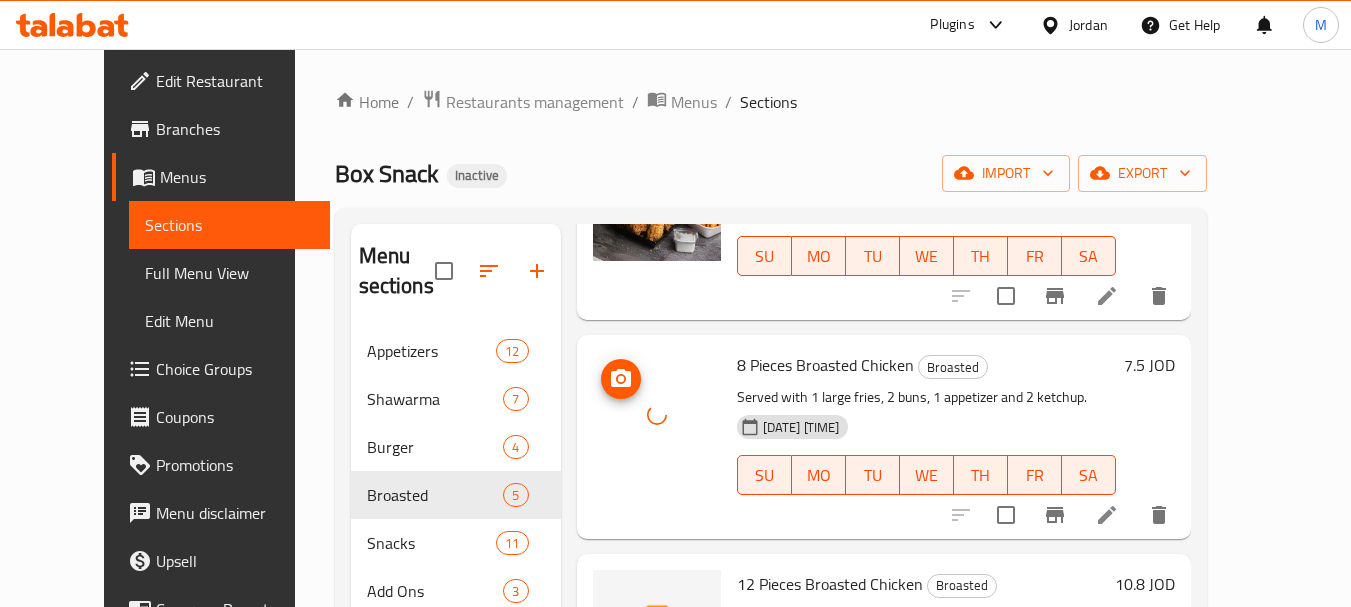scroll, scrollTop: 200, scrollLeft: 0, axis: vertical 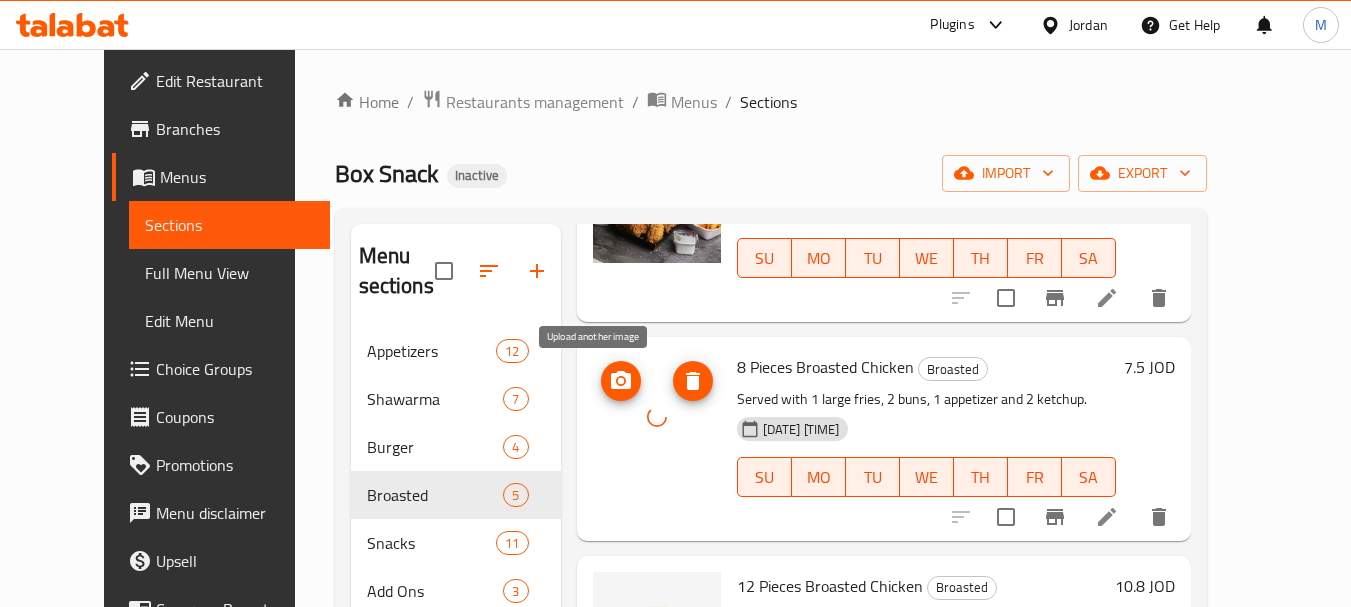 click 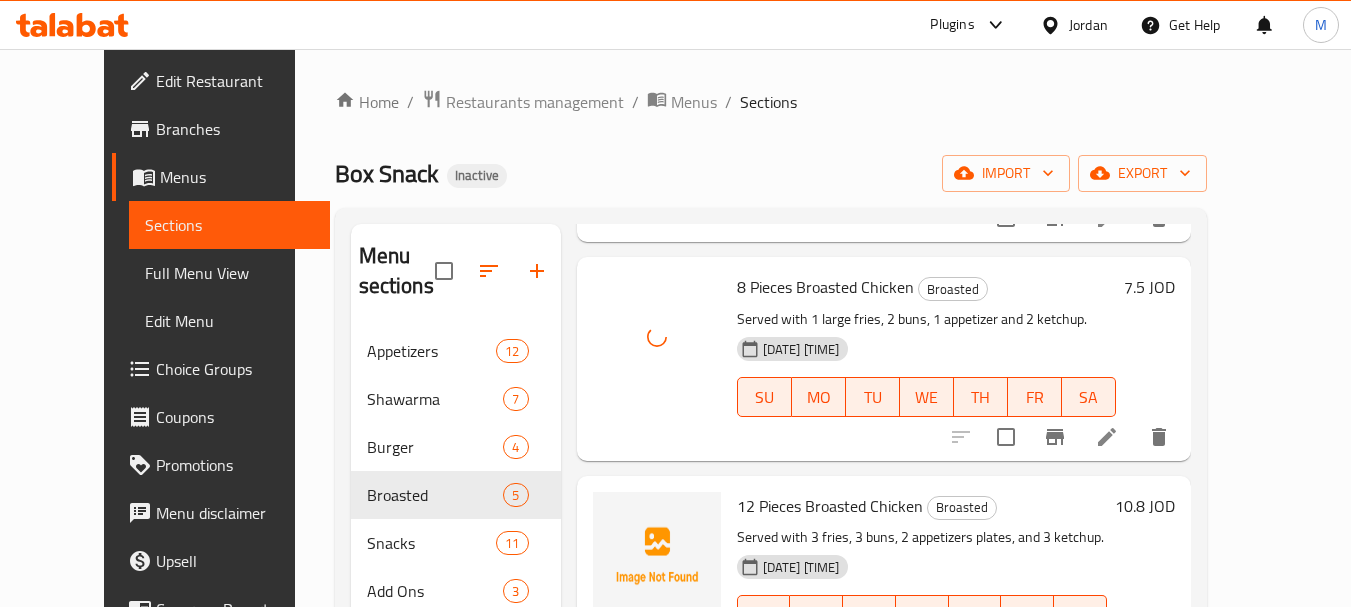 scroll, scrollTop: 400, scrollLeft: 0, axis: vertical 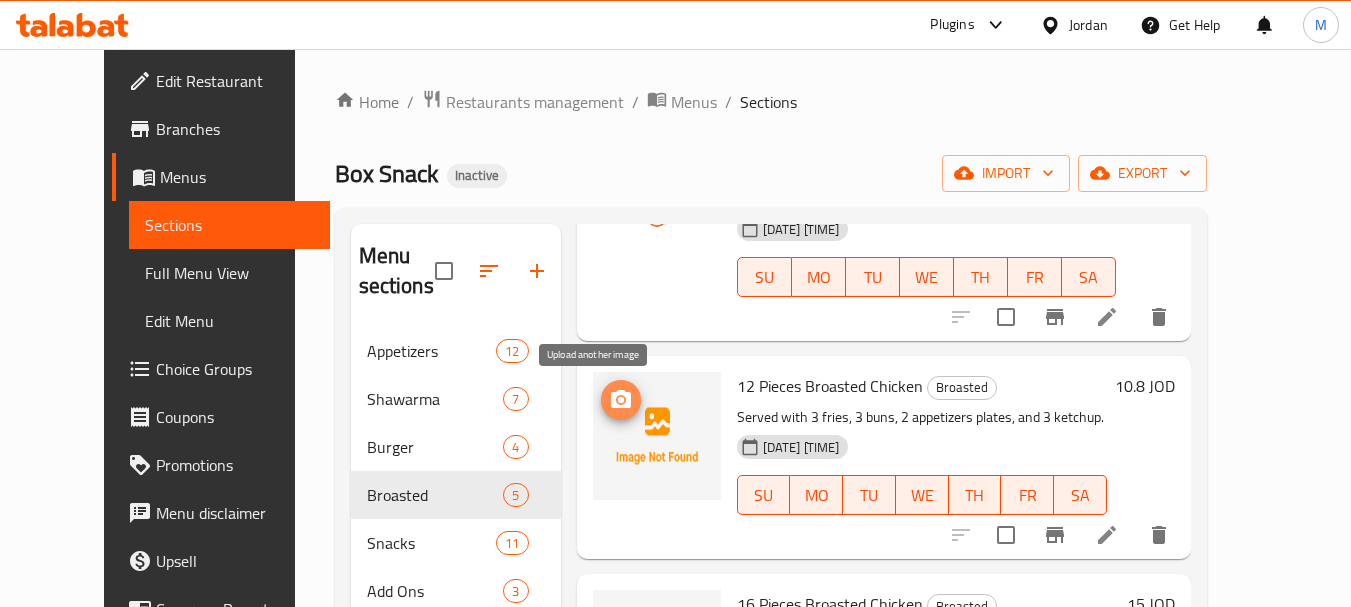 click 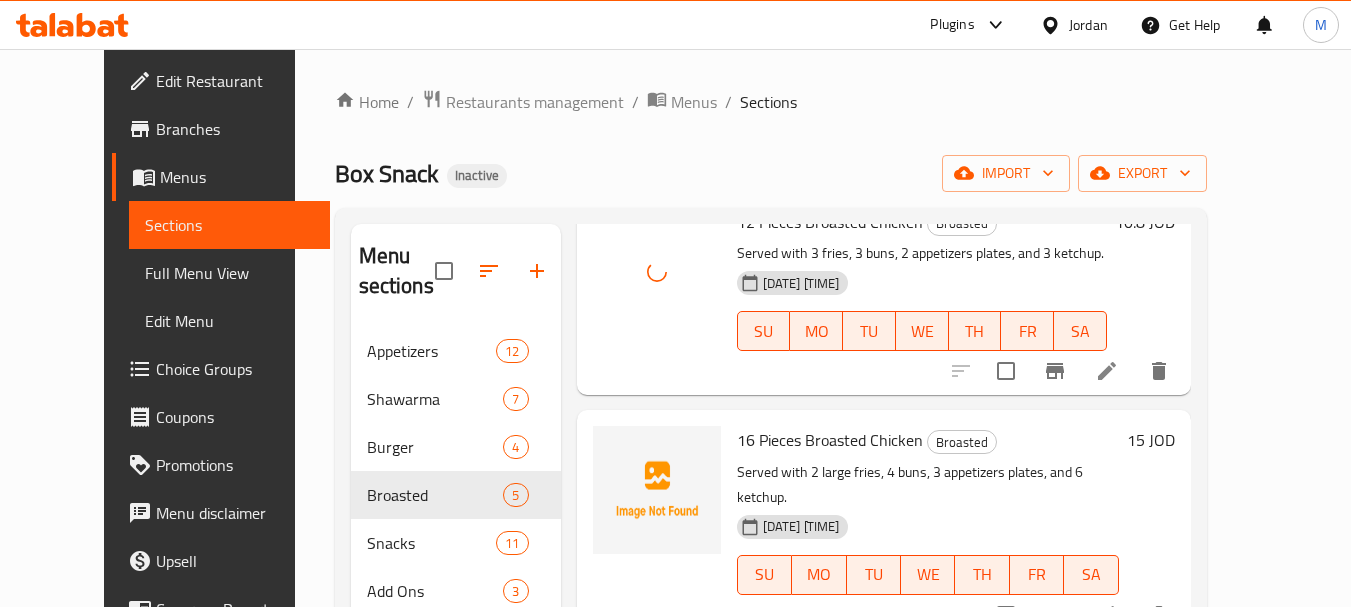scroll, scrollTop: 565, scrollLeft: 0, axis: vertical 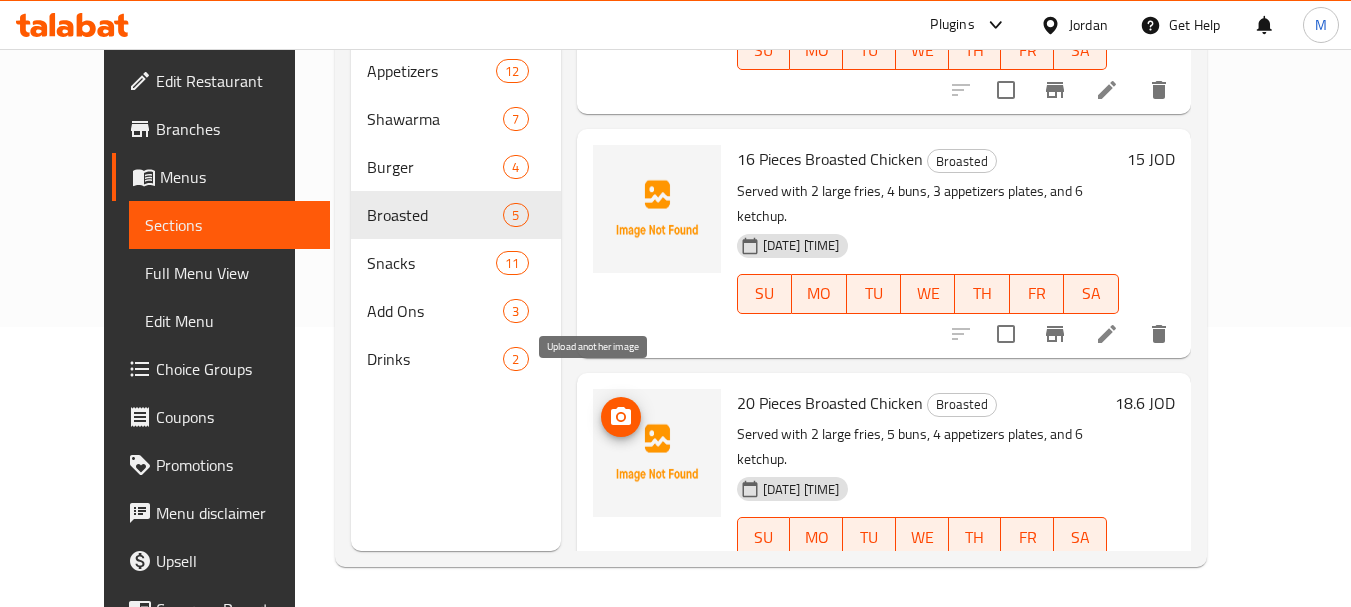 click 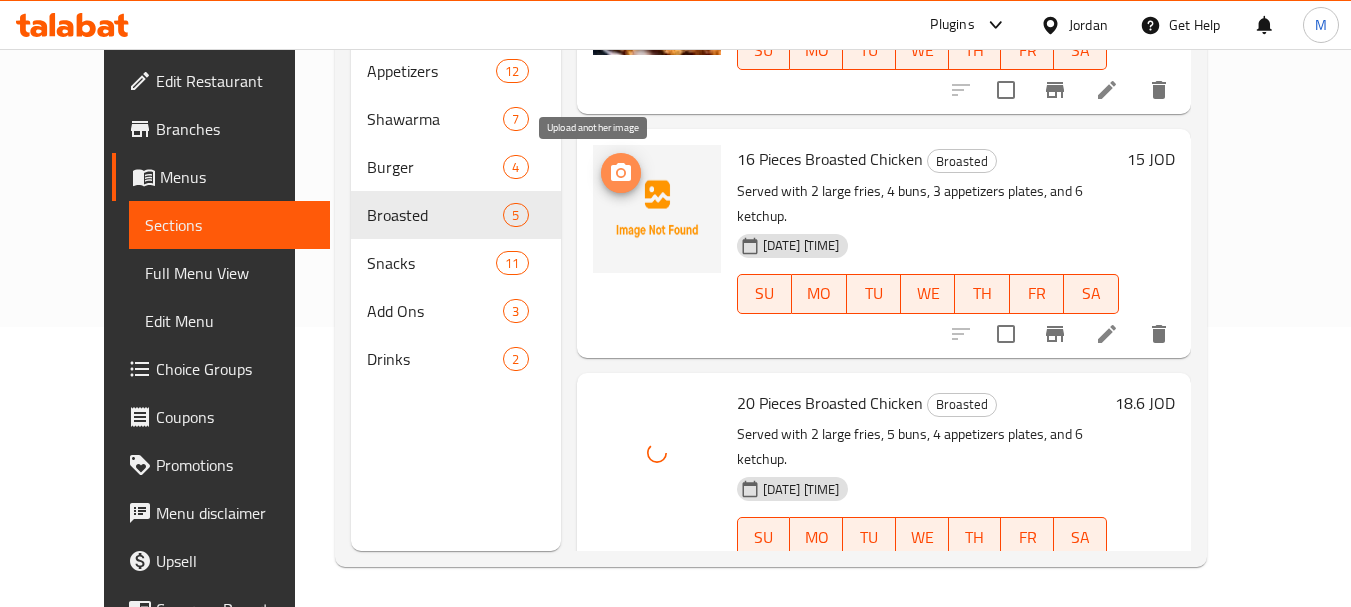 click 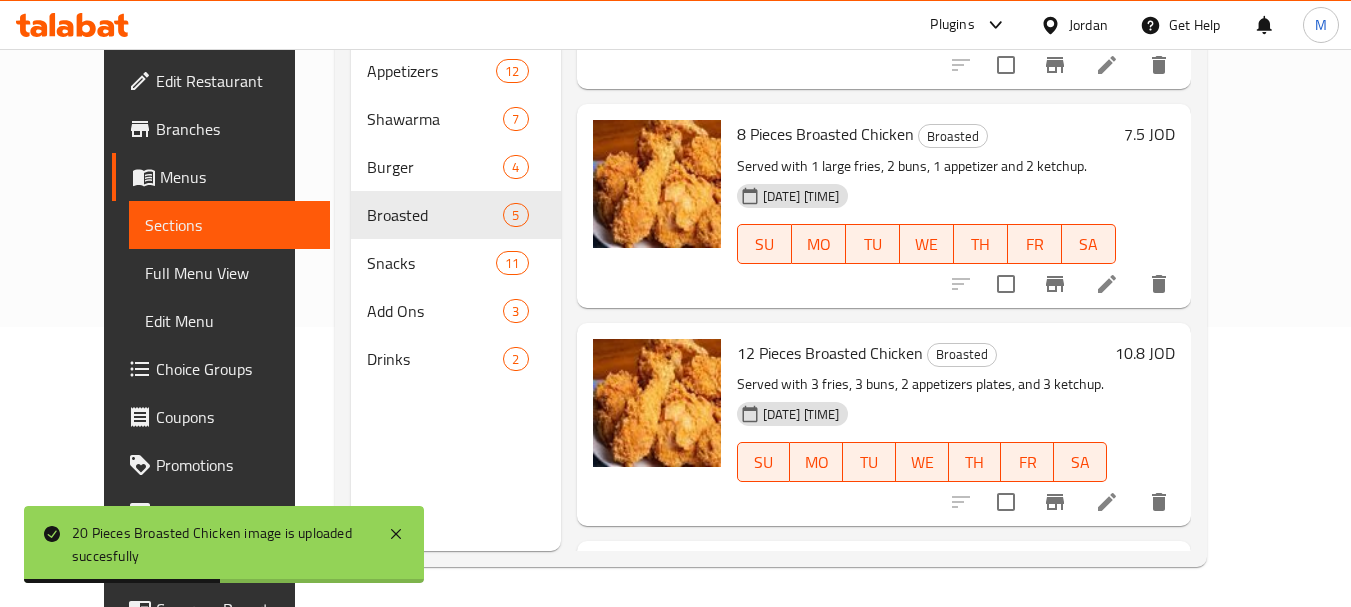 scroll, scrollTop: 0, scrollLeft: 0, axis: both 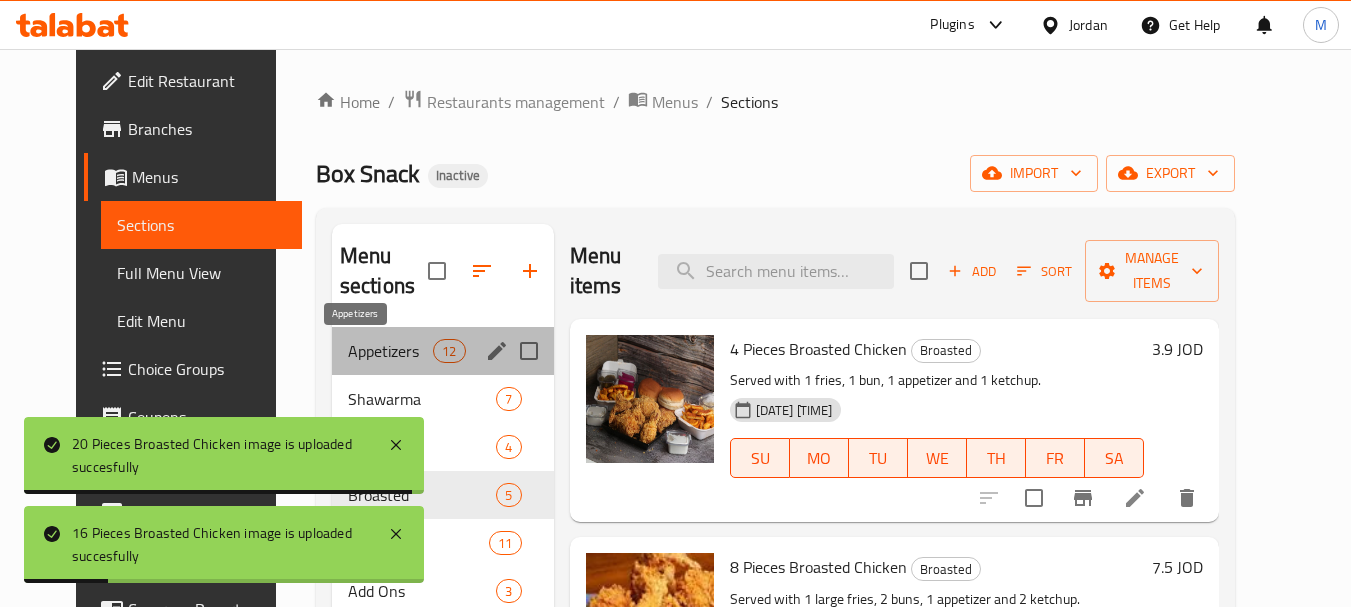 click on "Appetizers" at bounding box center (390, 351) 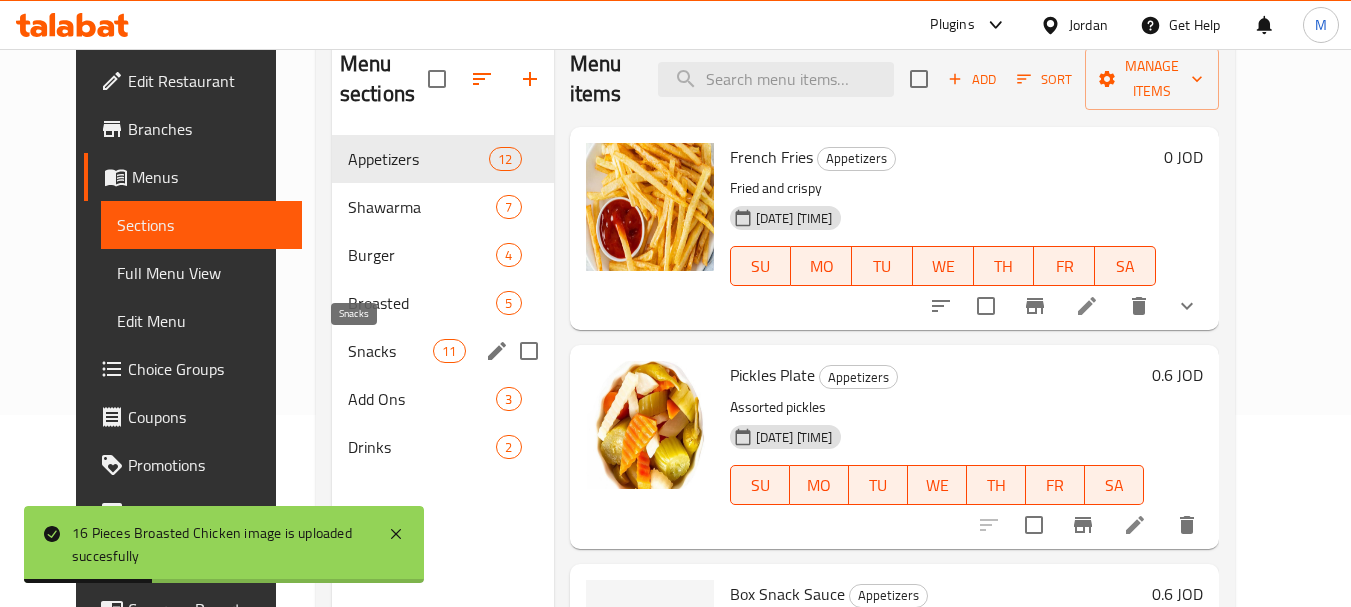 scroll, scrollTop: 200, scrollLeft: 0, axis: vertical 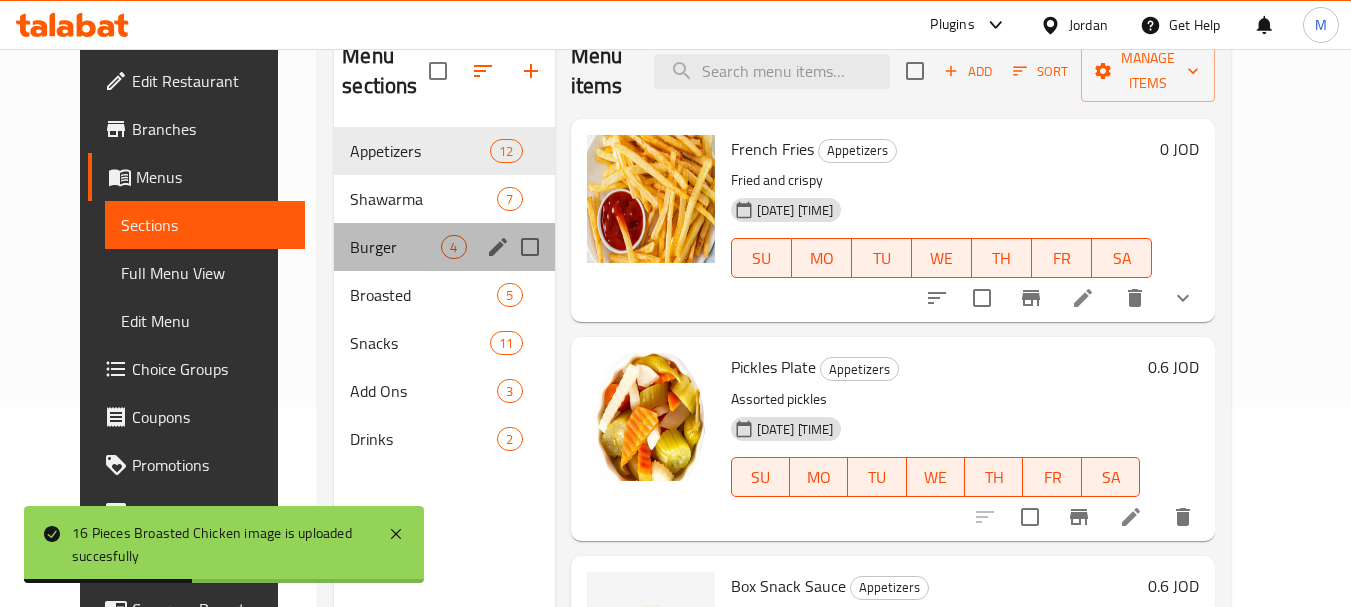 click on "Burger 4" at bounding box center (444, 247) 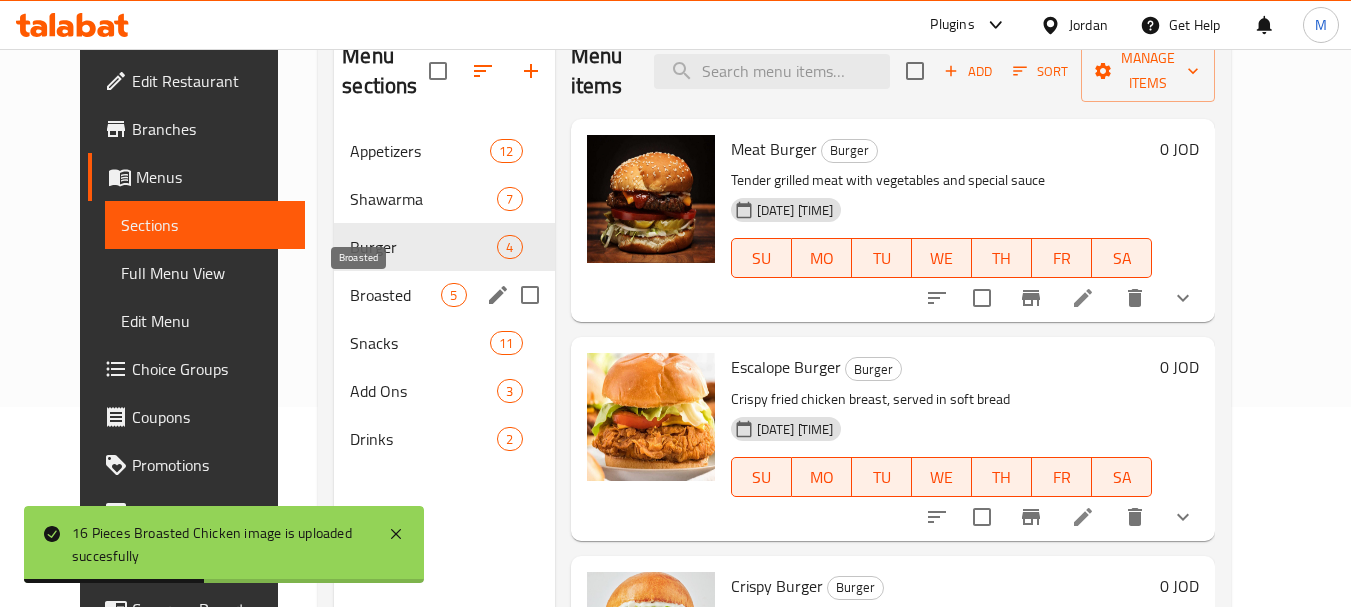 click on "Broasted" at bounding box center (395, 295) 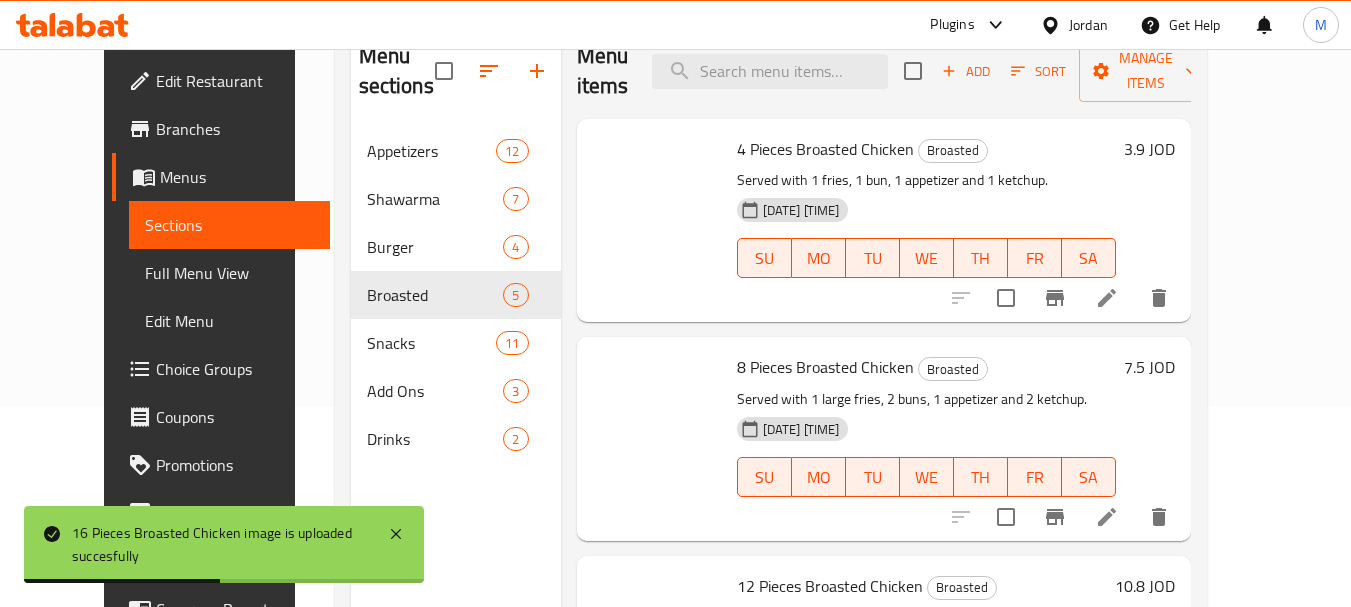 scroll, scrollTop: 0, scrollLeft: 0, axis: both 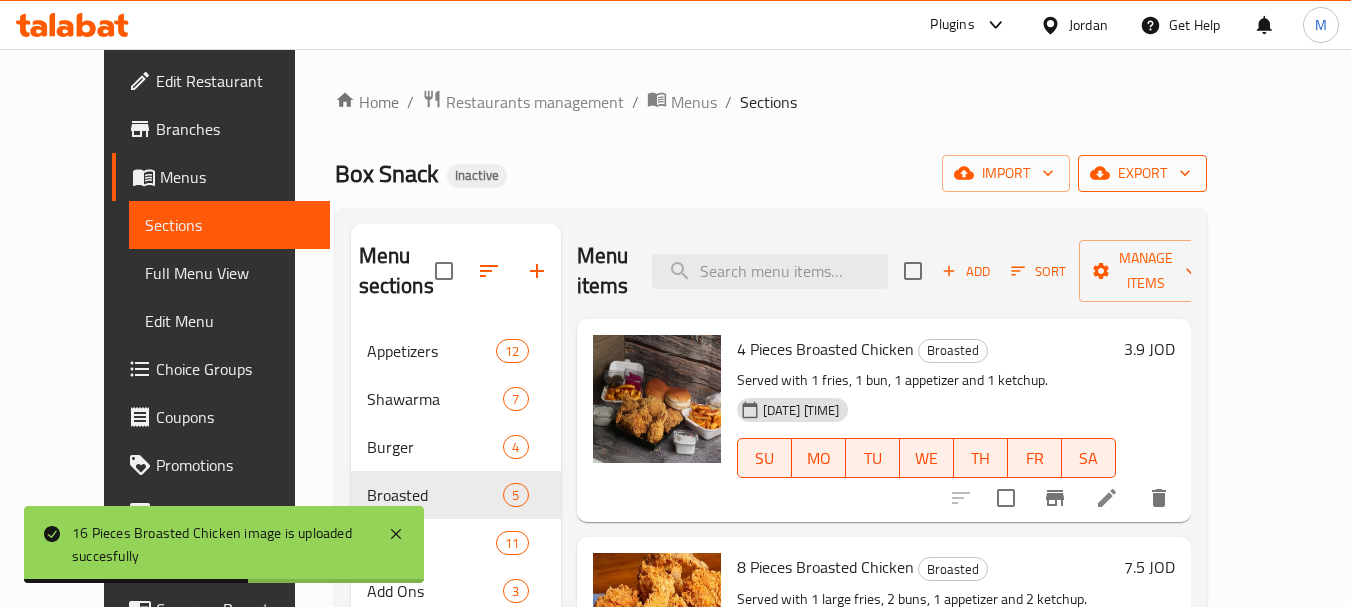 click 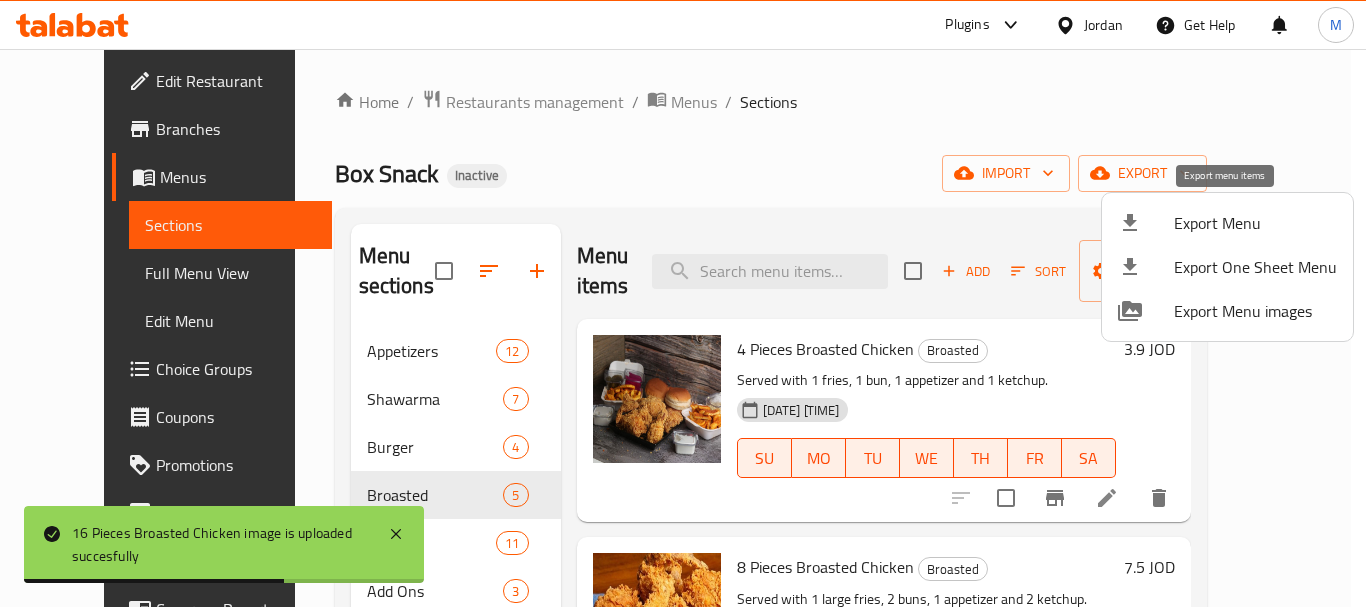 click on "Export Menu" at bounding box center [1255, 223] 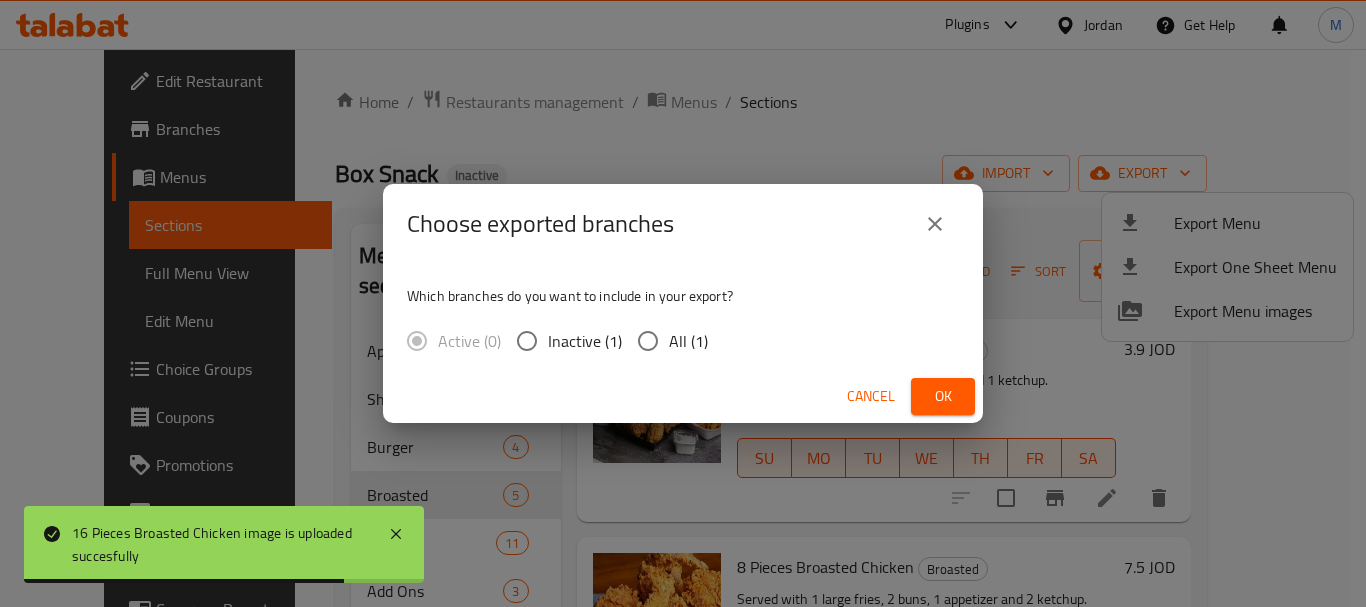 click on "All (1)" at bounding box center [688, 341] 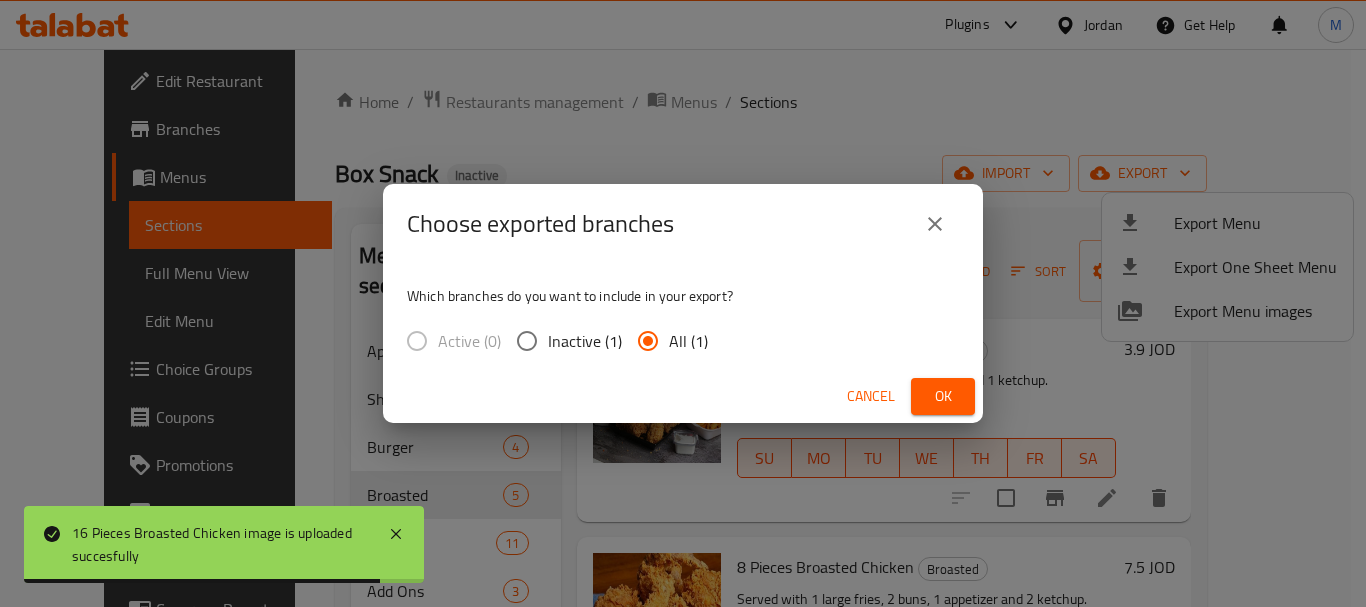click on "Ok" at bounding box center [943, 396] 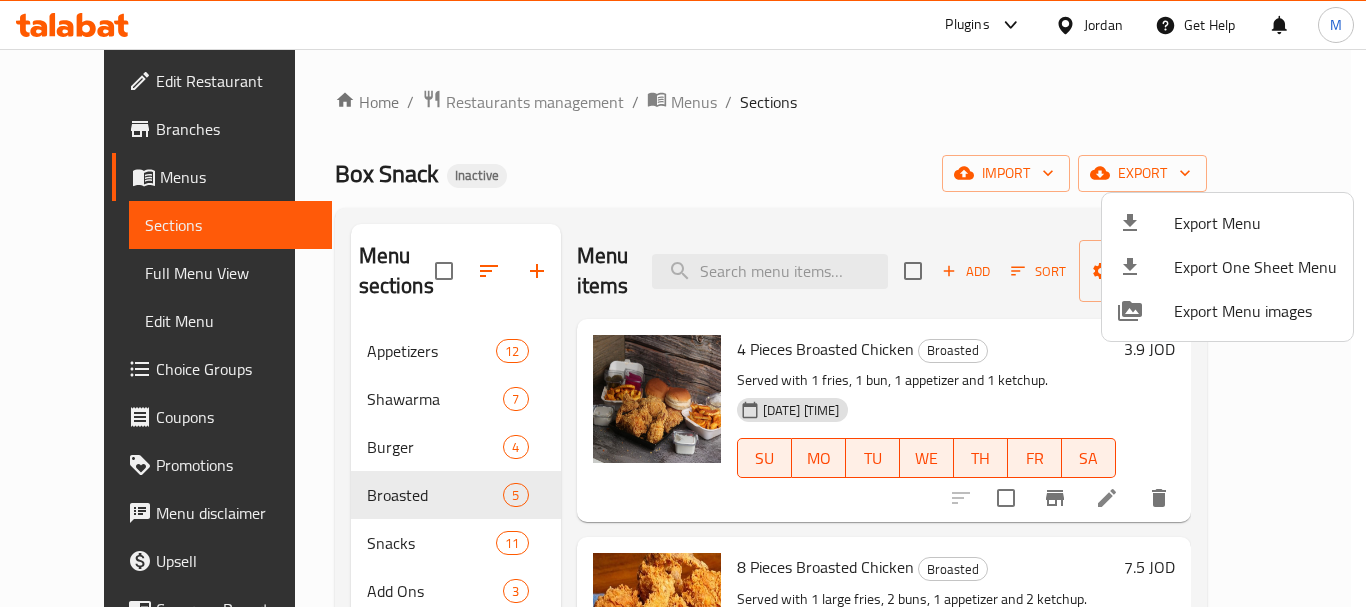 click at bounding box center (683, 303) 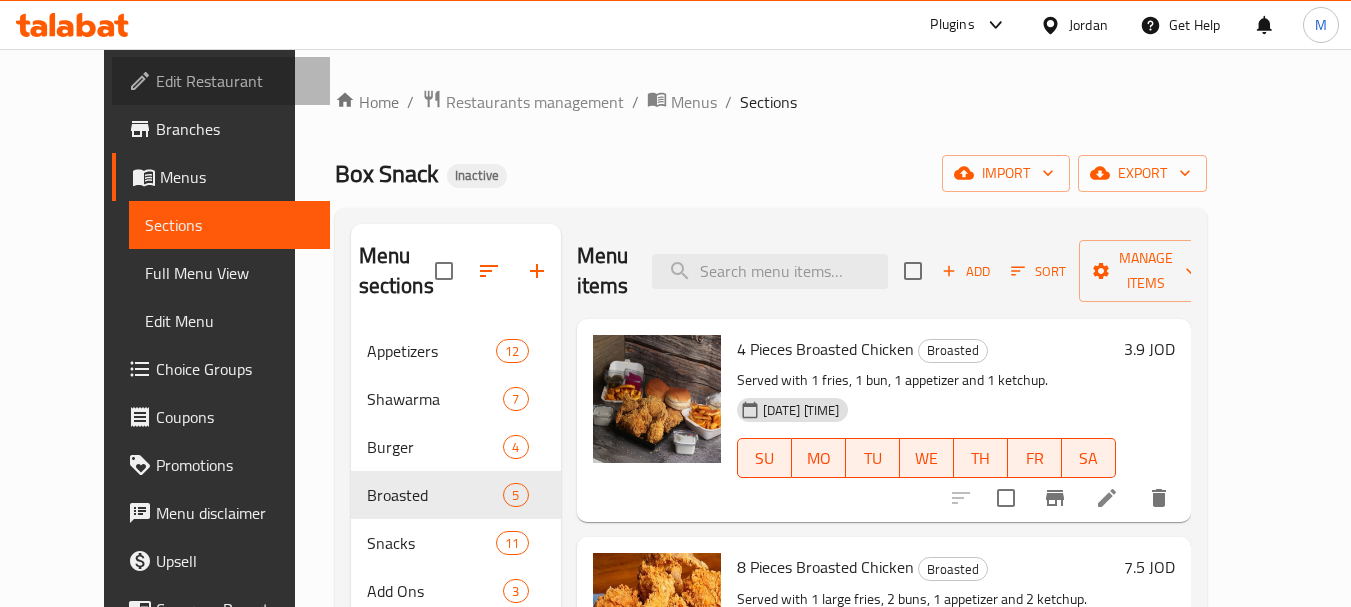 click on "Edit Restaurant" at bounding box center [235, 81] 